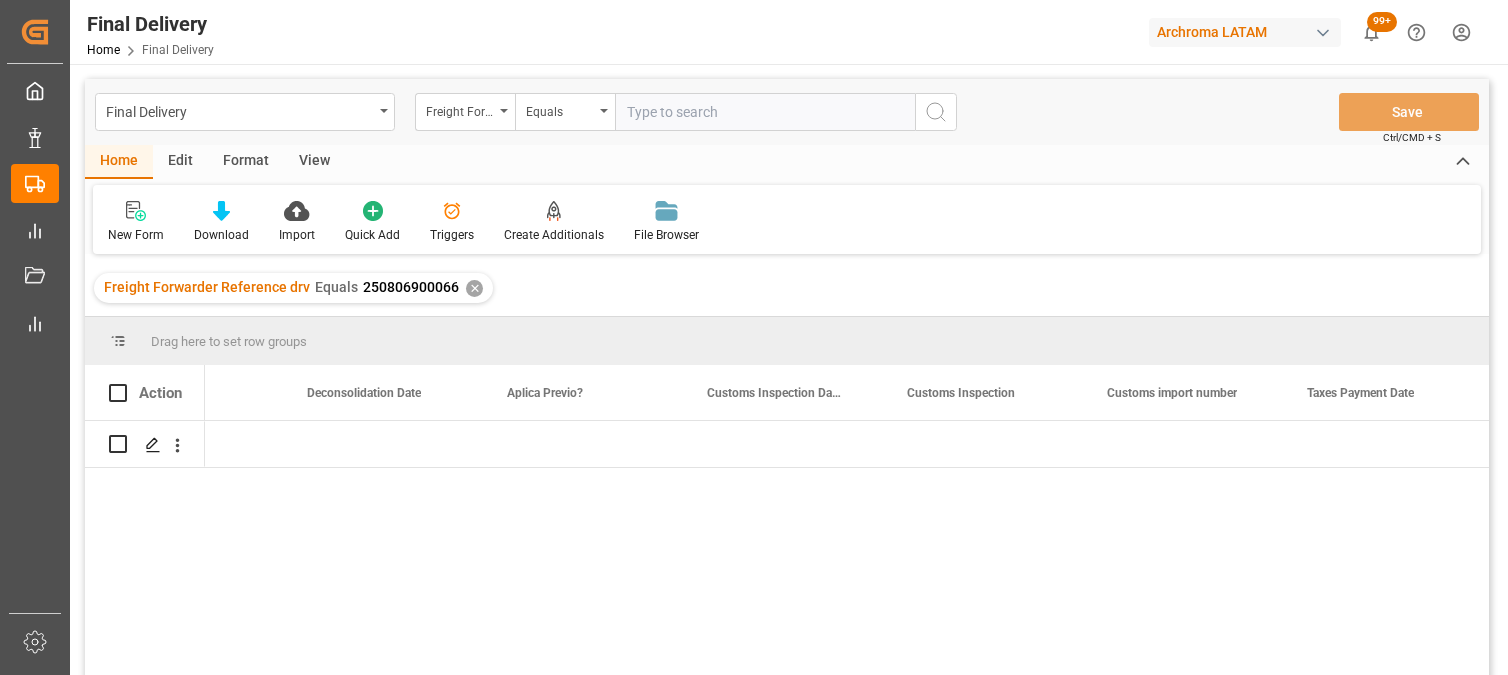 scroll, scrollTop: 0, scrollLeft: 0, axis: both 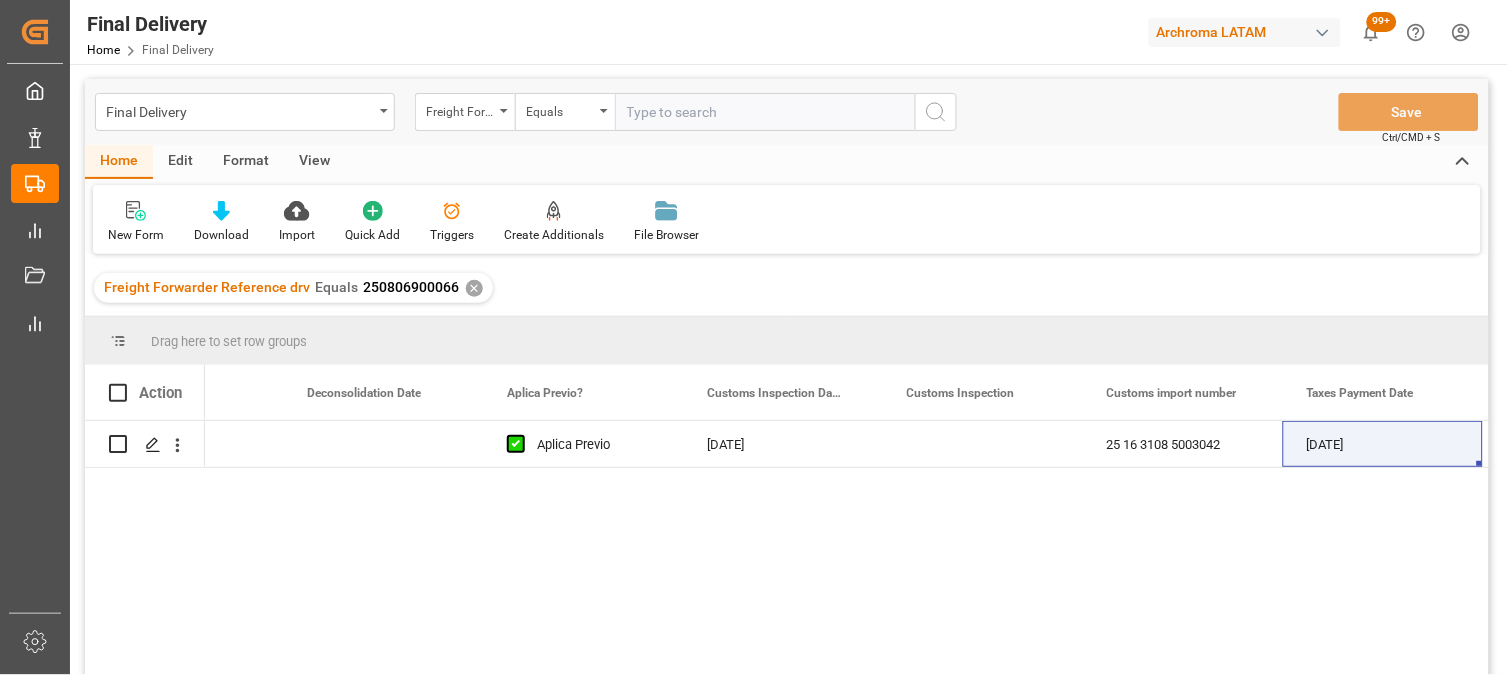 click on "✕" at bounding box center [474, 288] 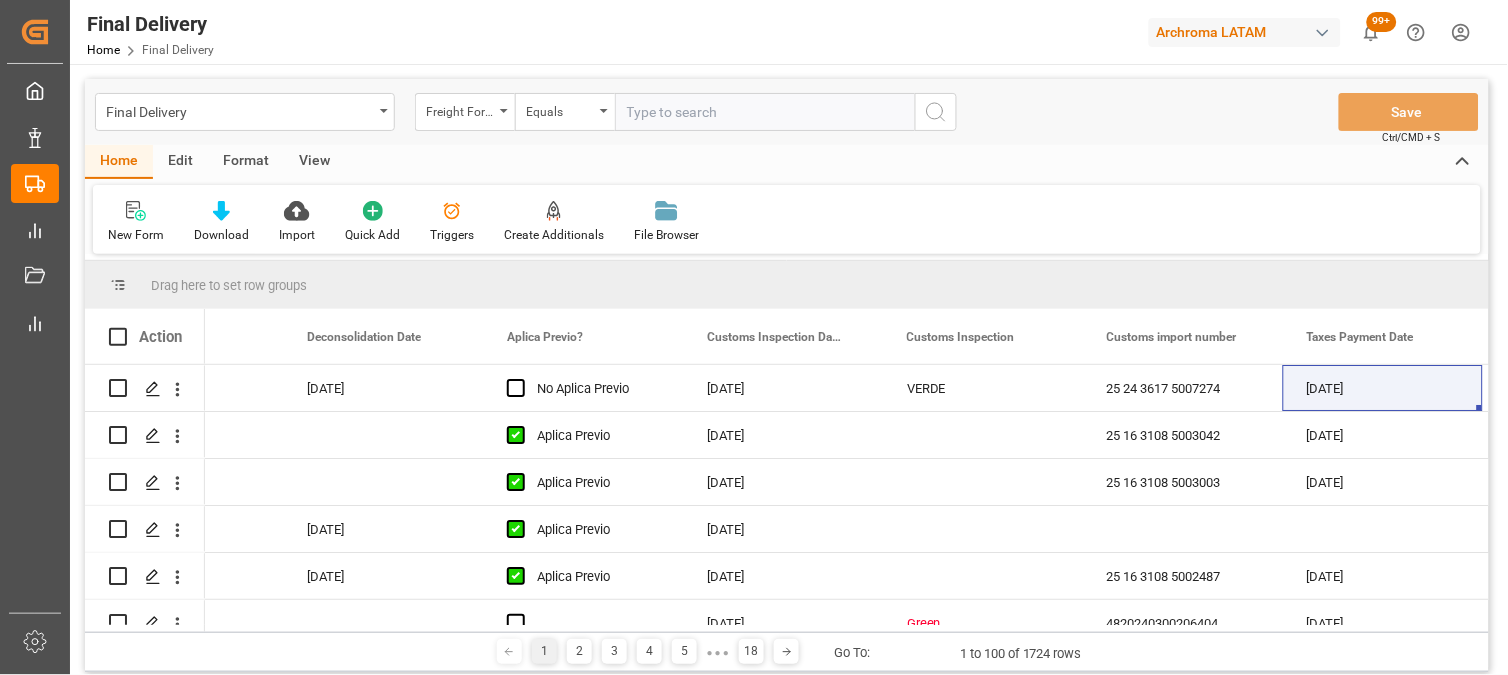 click at bounding box center (765, 112) 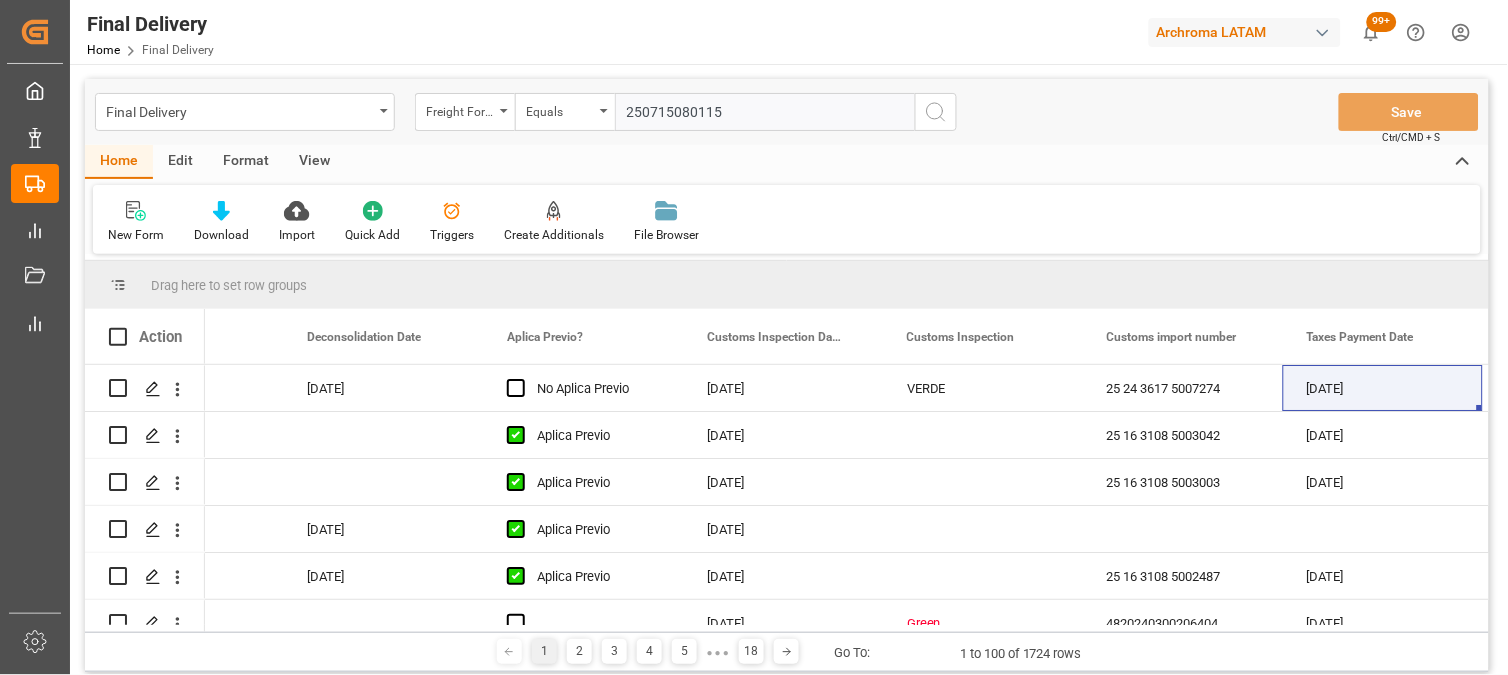 type on "250715080115" 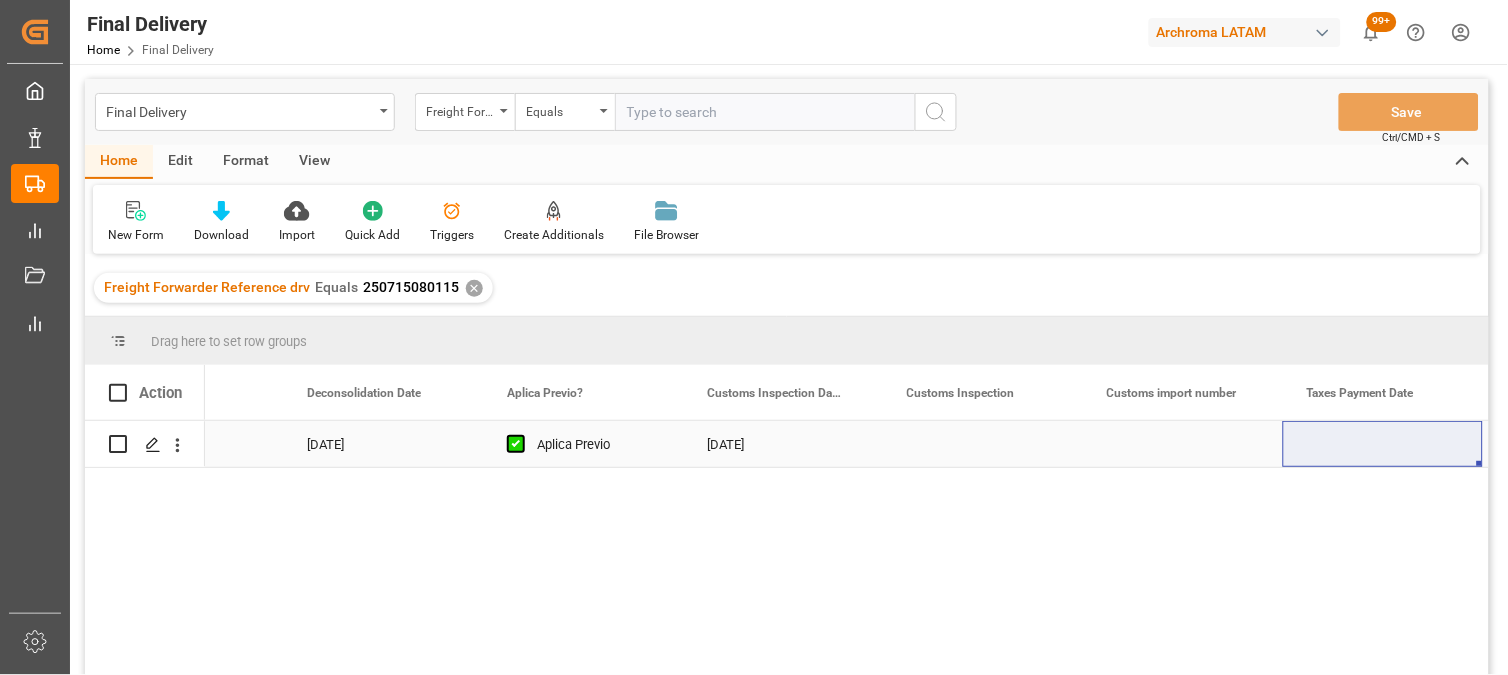click at bounding box center [983, 444] 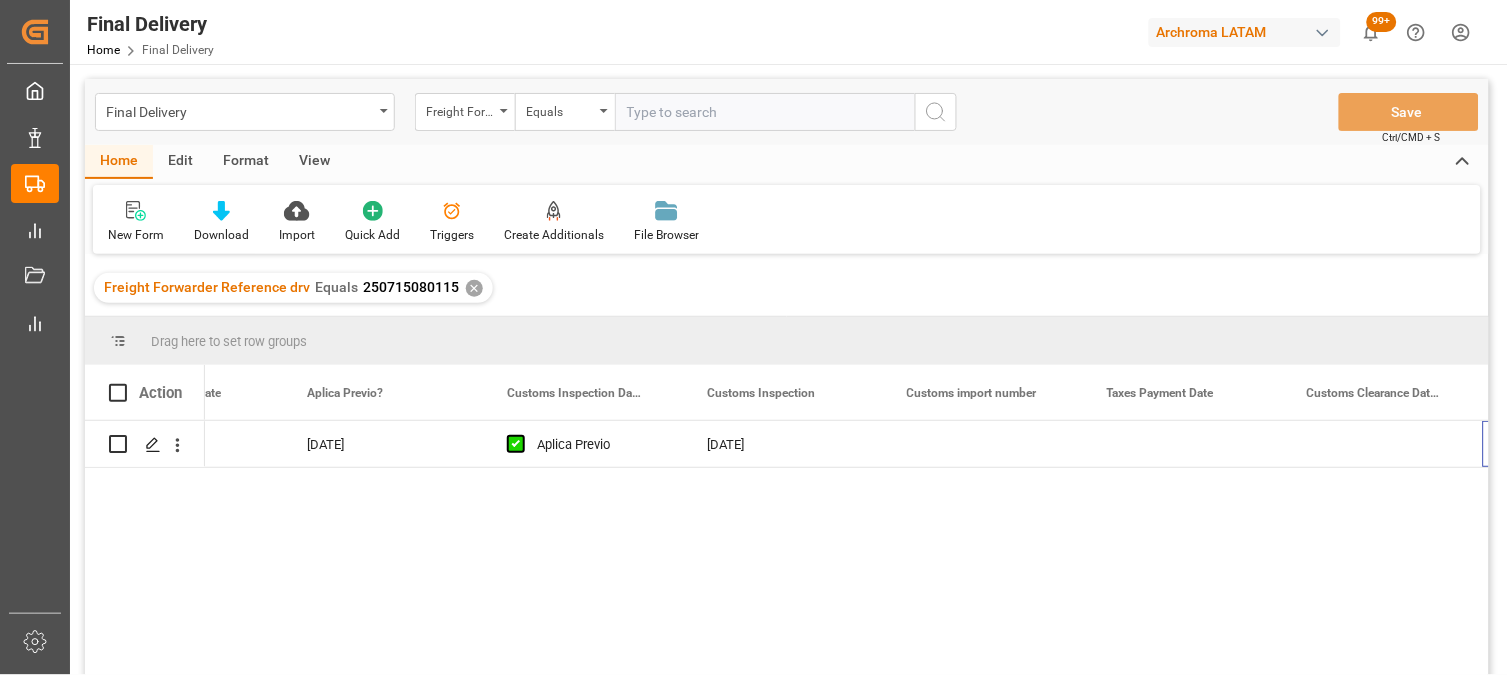scroll, scrollTop: 0, scrollLeft: 2722, axis: horizontal 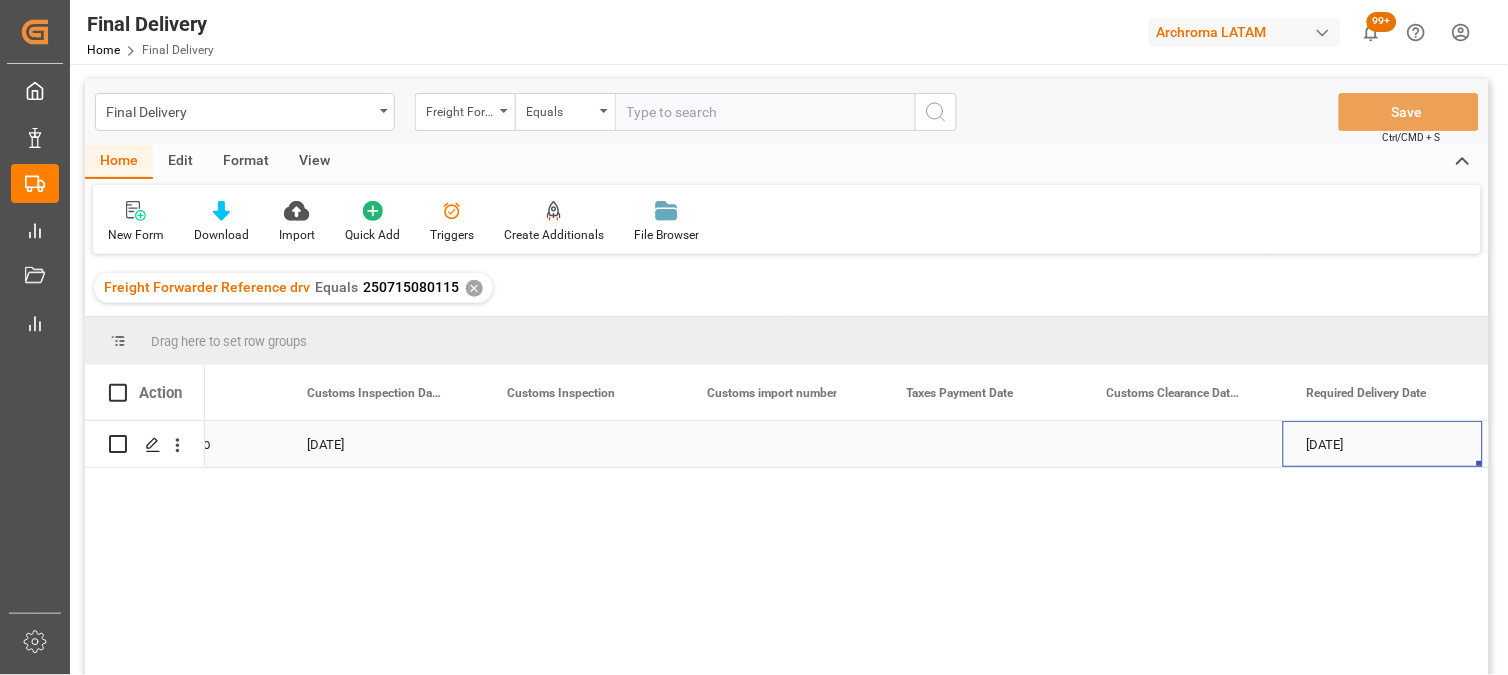 click at bounding box center [1183, 444] 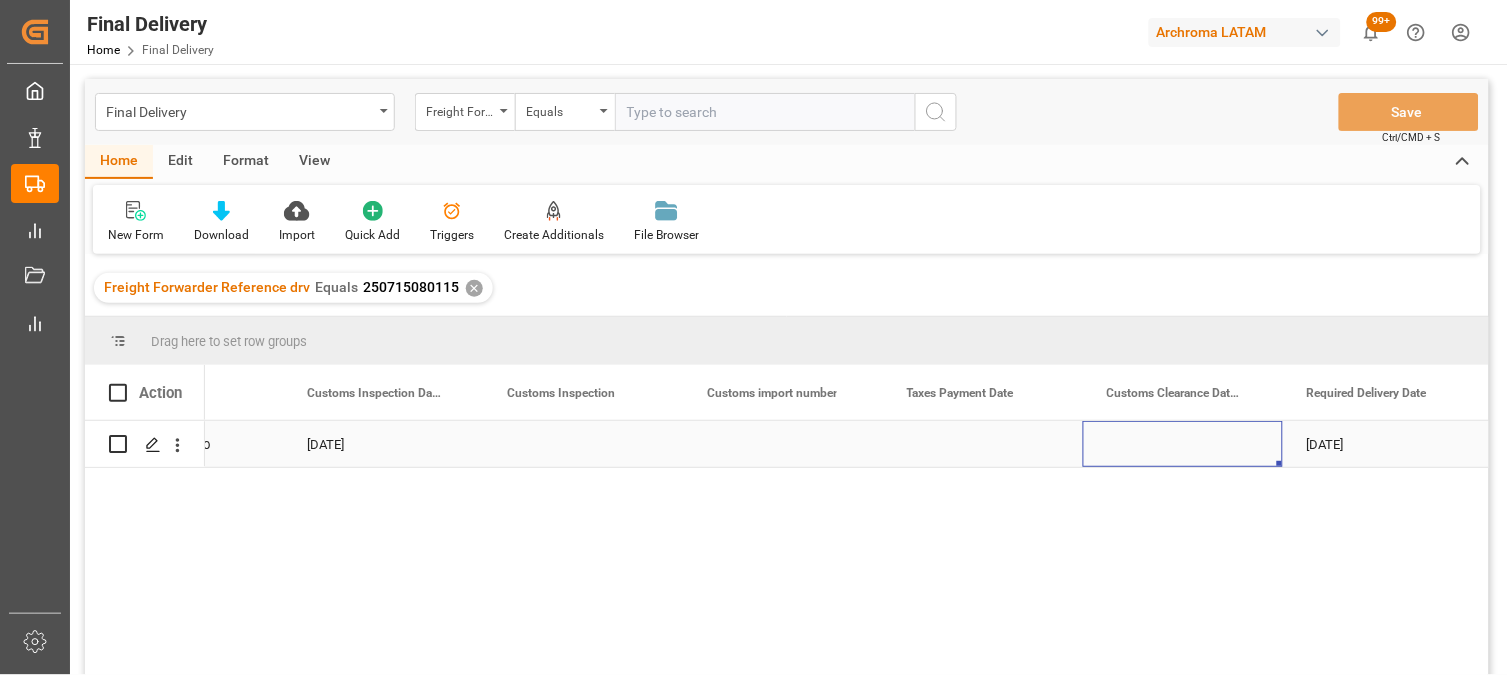 click at bounding box center [1183, 444] 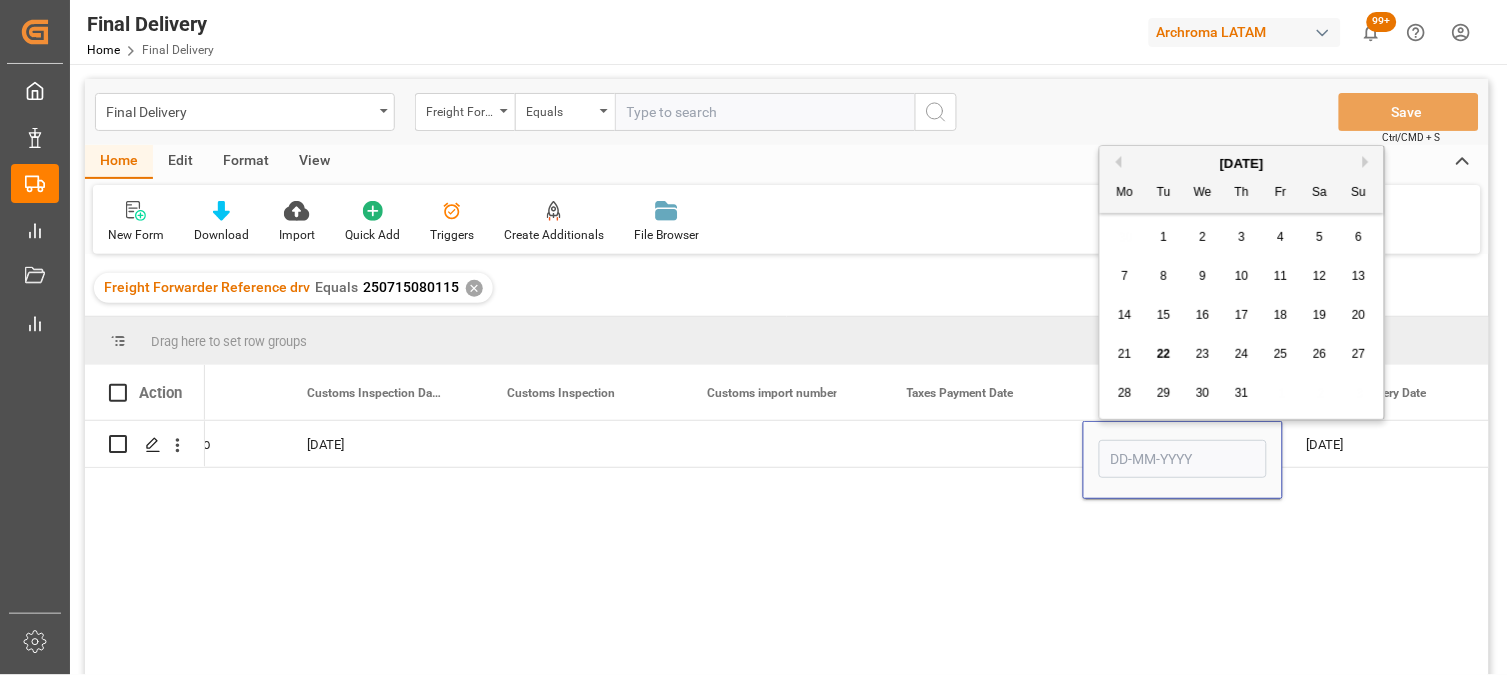 click on "23" at bounding box center [1202, 354] 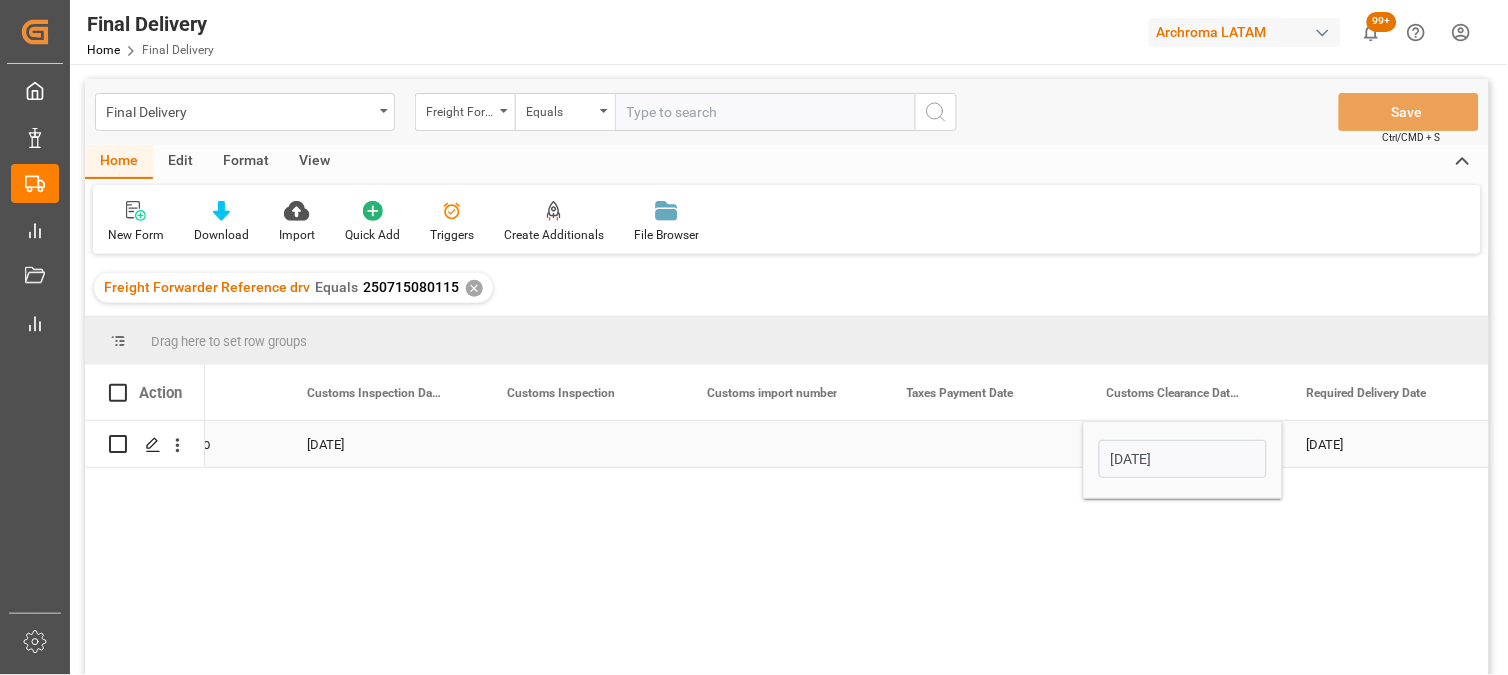 click at bounding box center [983, 444] 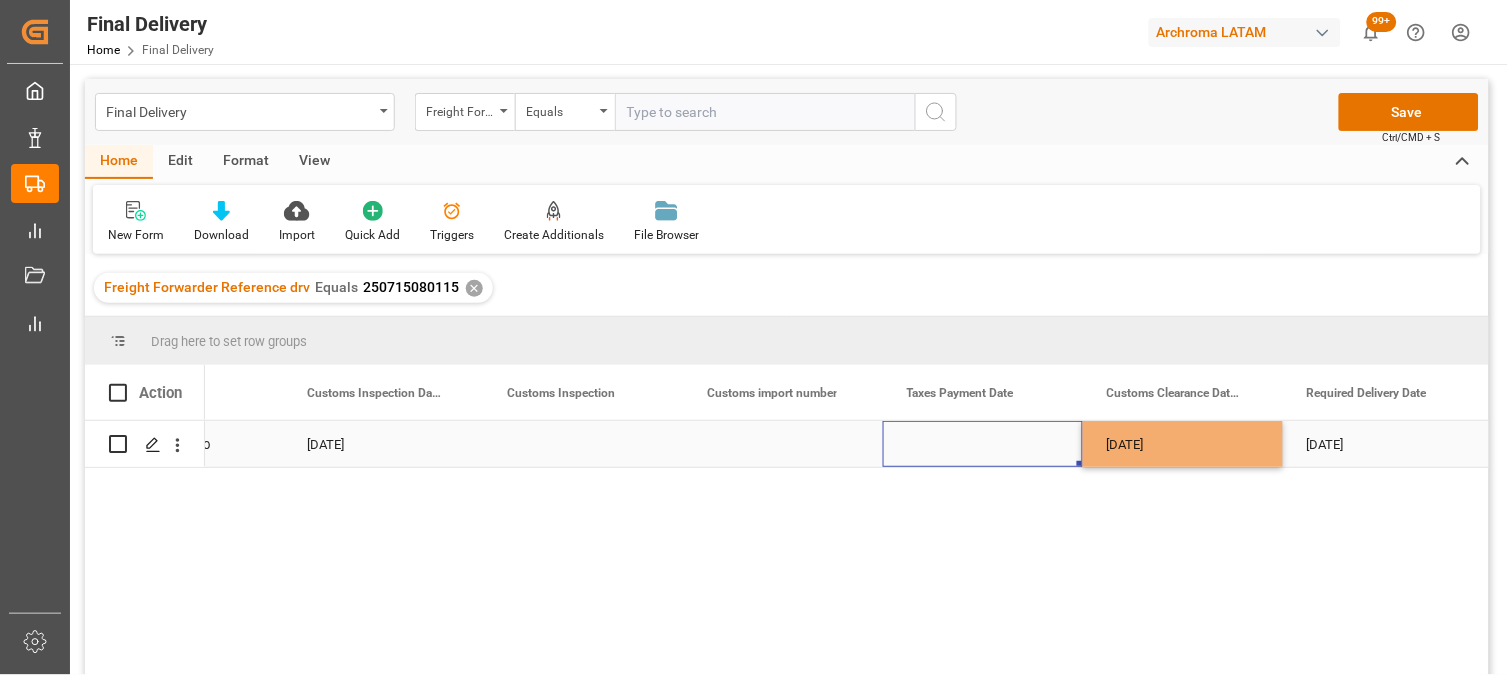 click at bounding box center [983, 444] 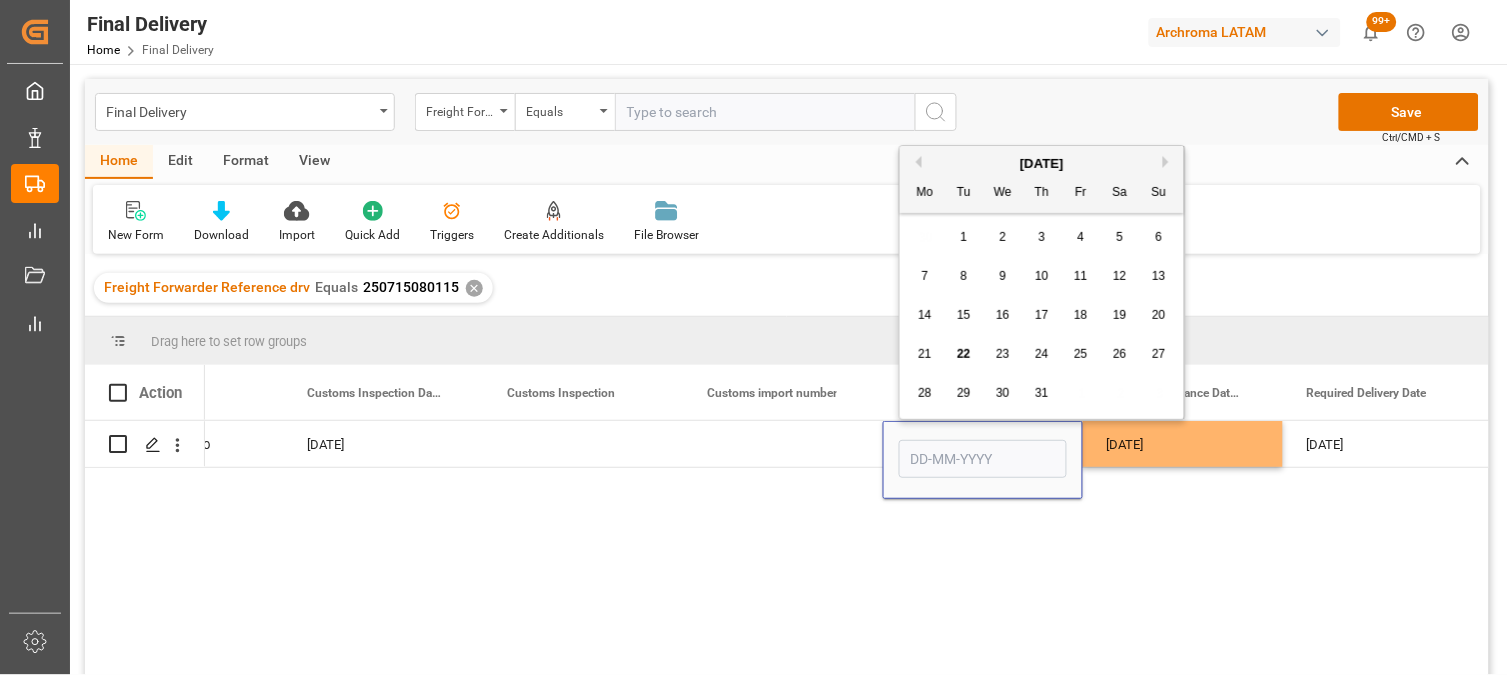 click on "22" at bounding box center (964, 355) 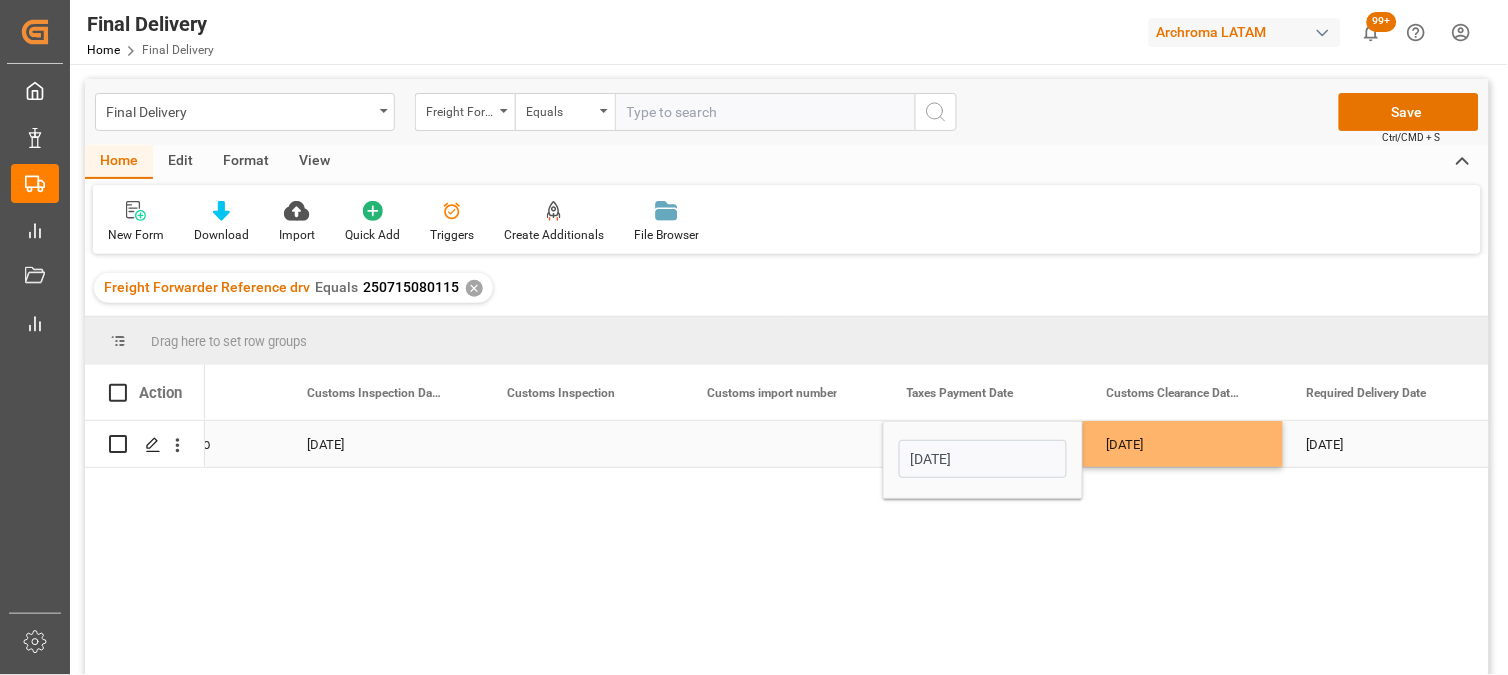 click at bounding box center [783, 444] 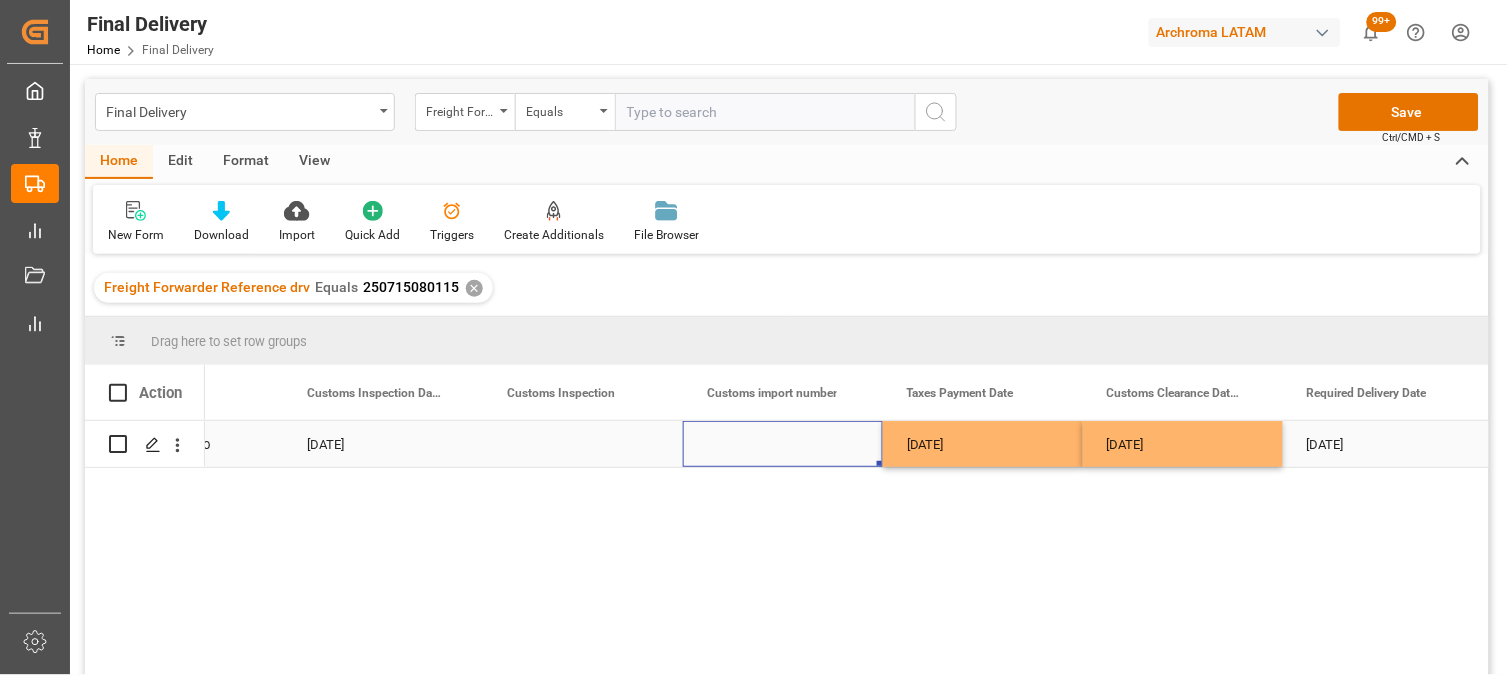 click at bounding box center [783, 444] 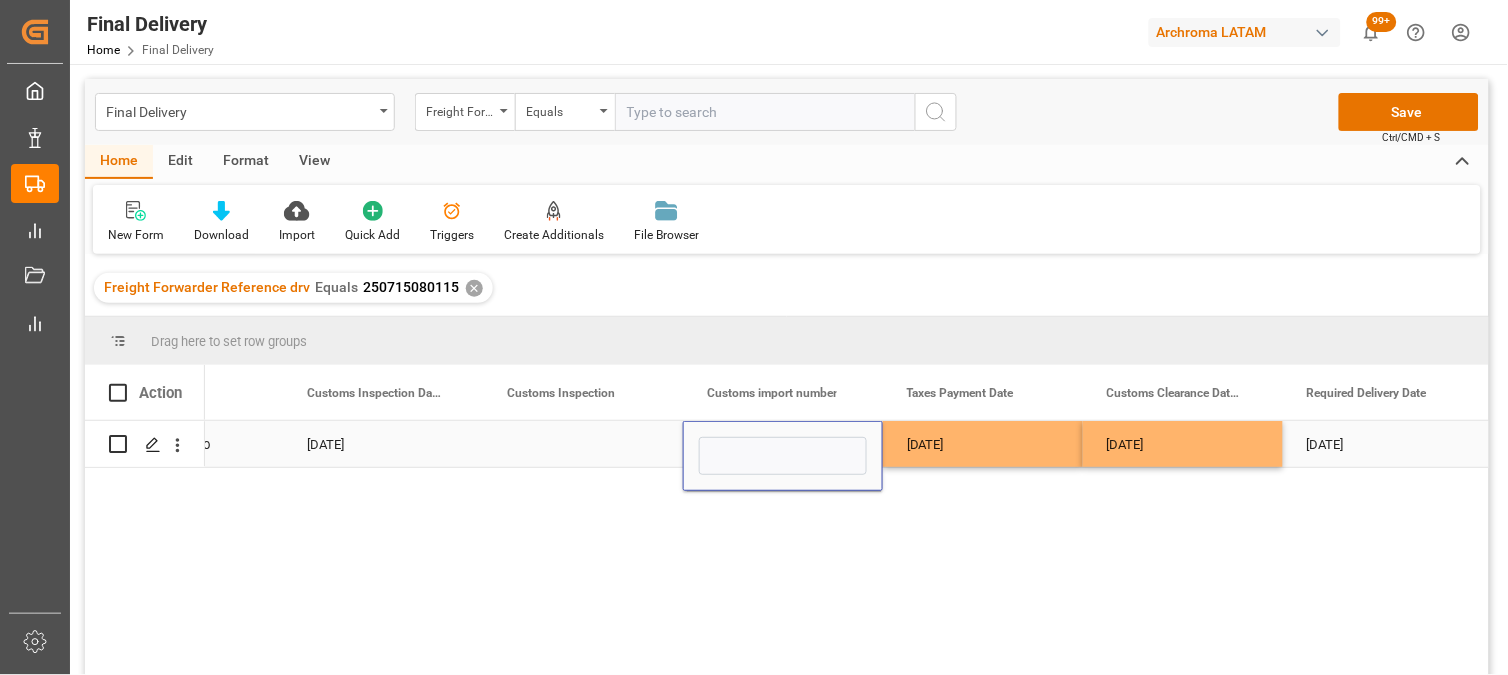 click at bounding box center (783, 456) 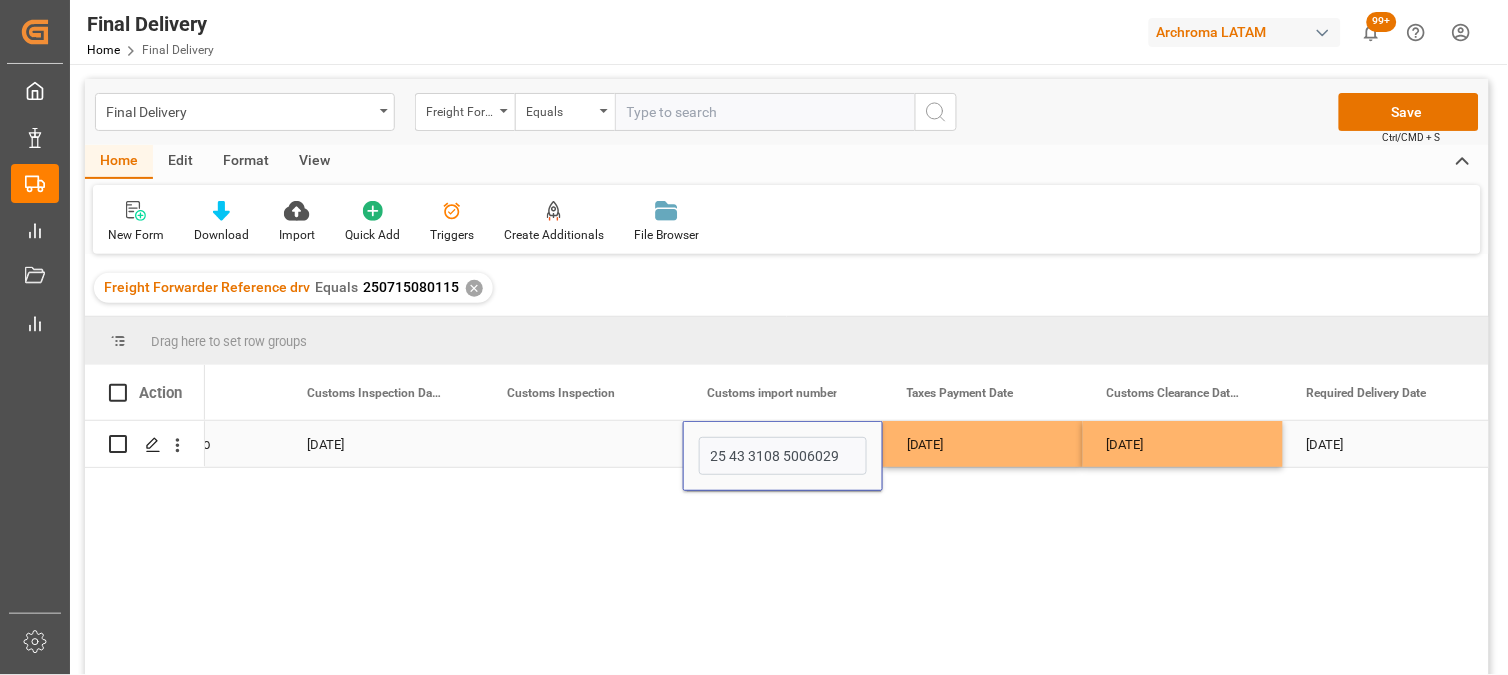 drag, startPoint x: 953, startPoint y: 446, endPoint x: 1008, endPoint y: 416, distance: 62.649822 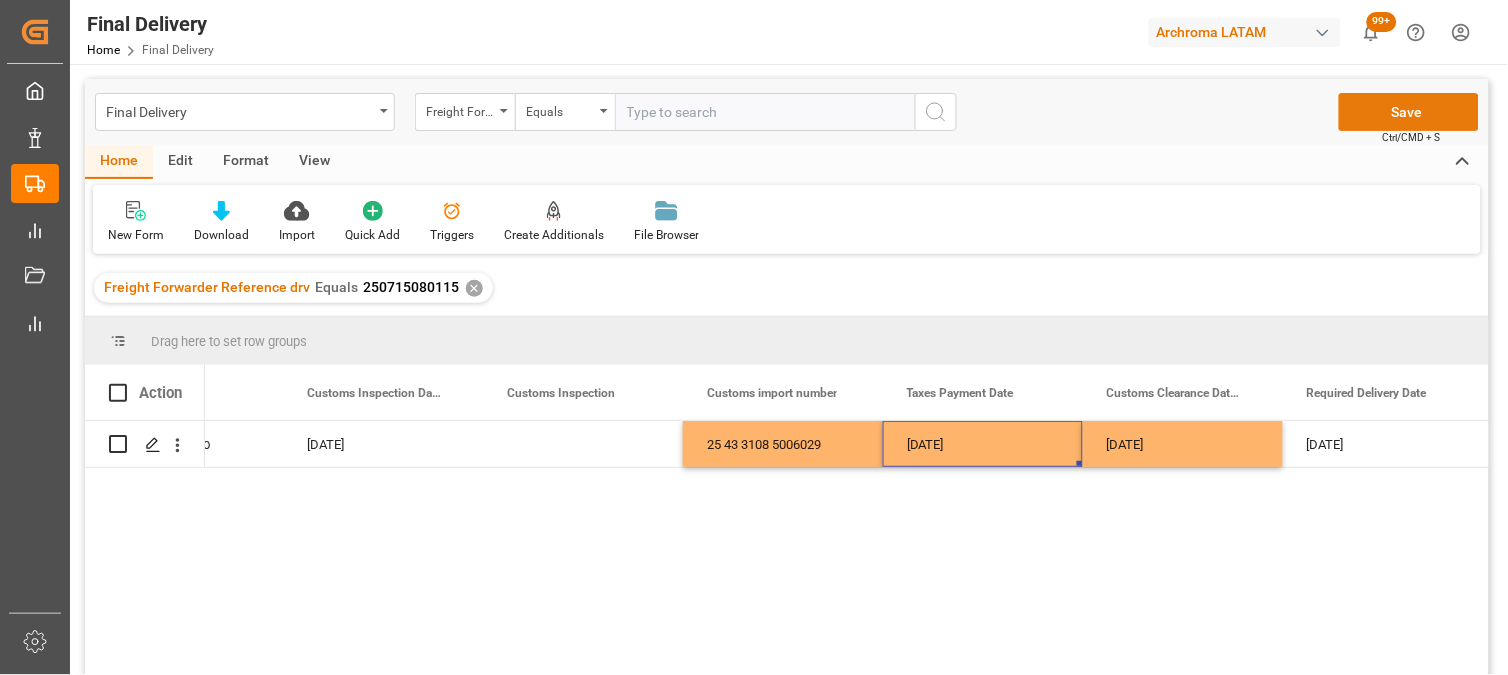 click on "Save" at bounding box center (1409, 112) 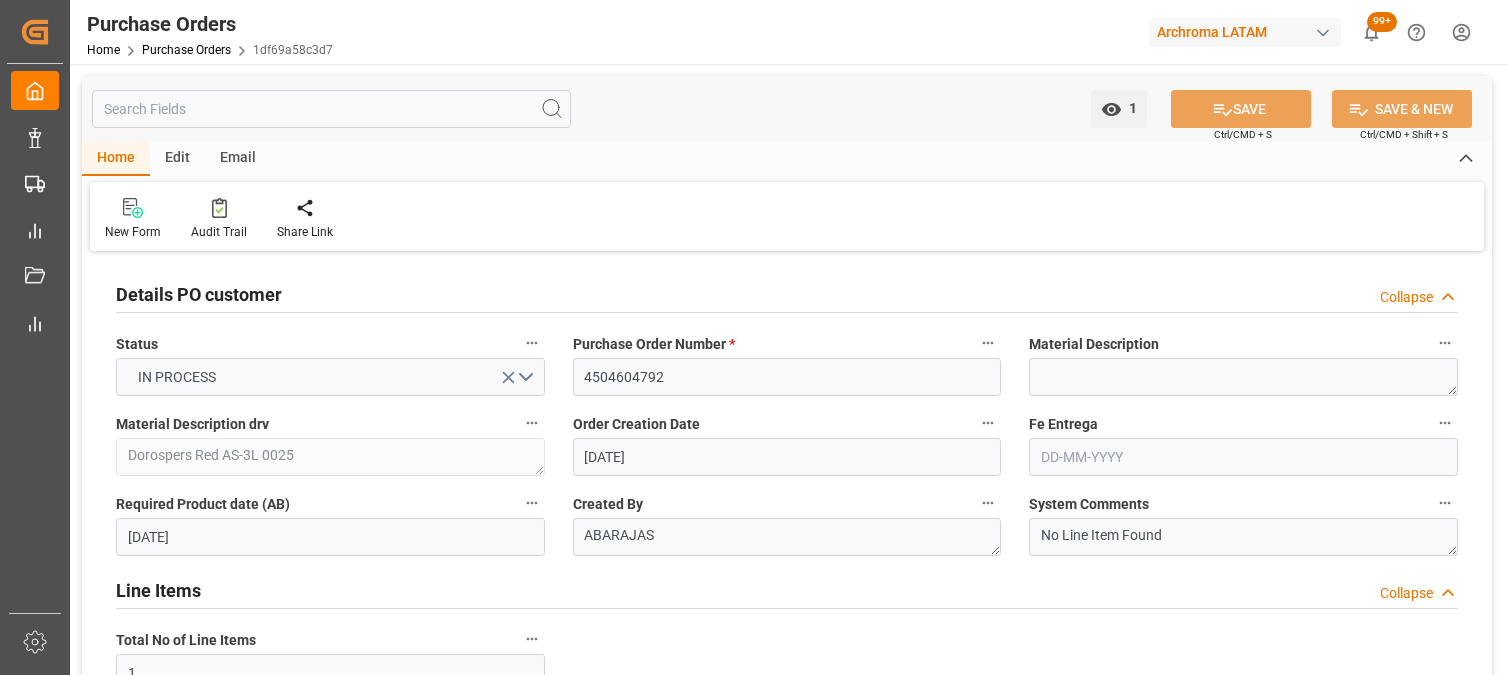 scroll, scrollTop: 0, scrollLeft: 0, axis: both 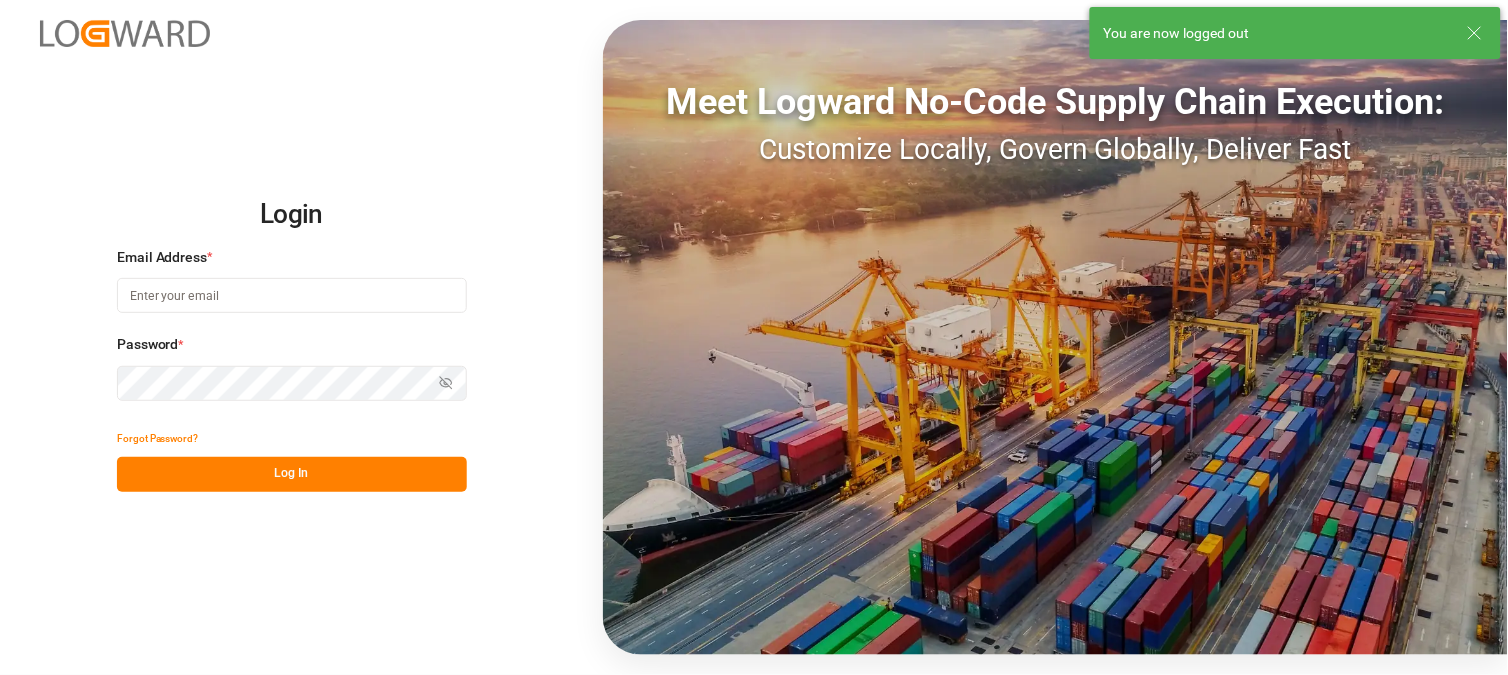type on "[PERSON_NAME][EMAIL_ADDRESS][PERSON_NAME][DOMAIN_NAME]" 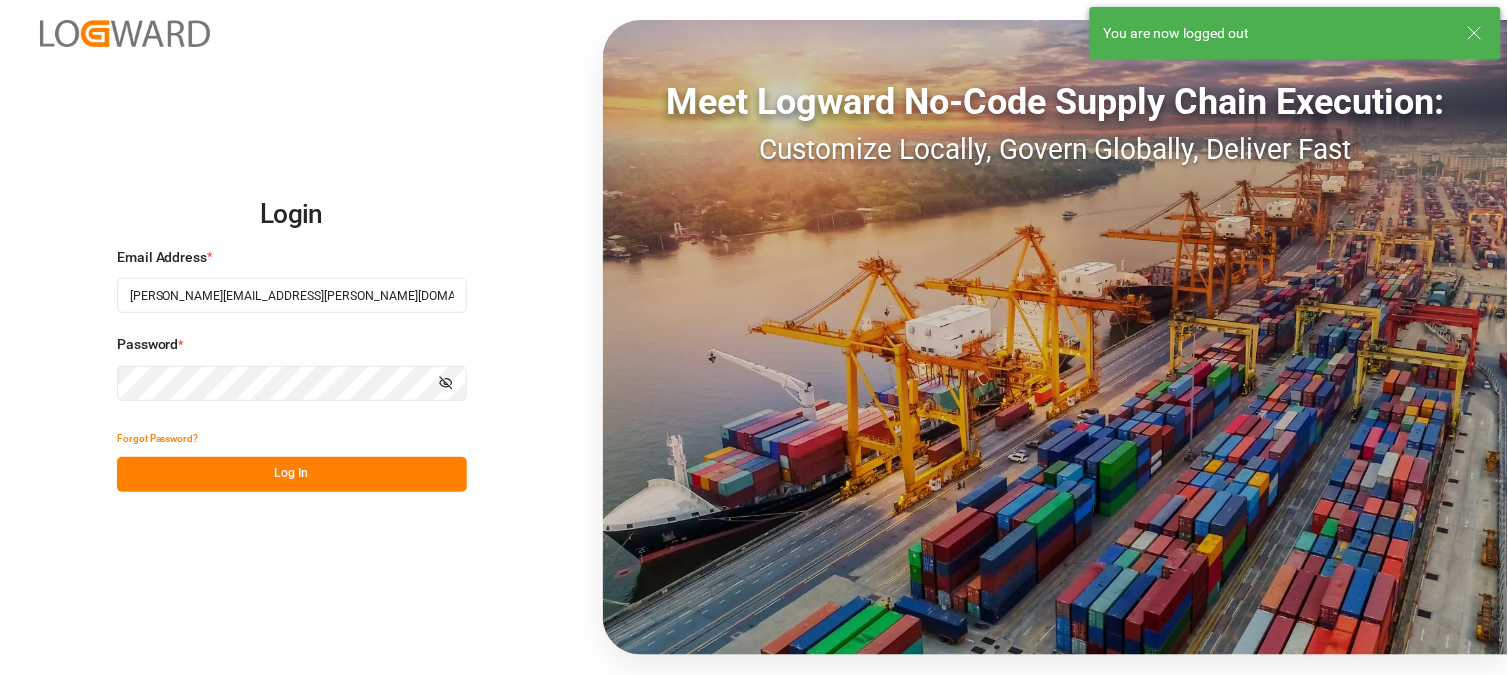 click on "Log In" at bounding box center (292, 474) 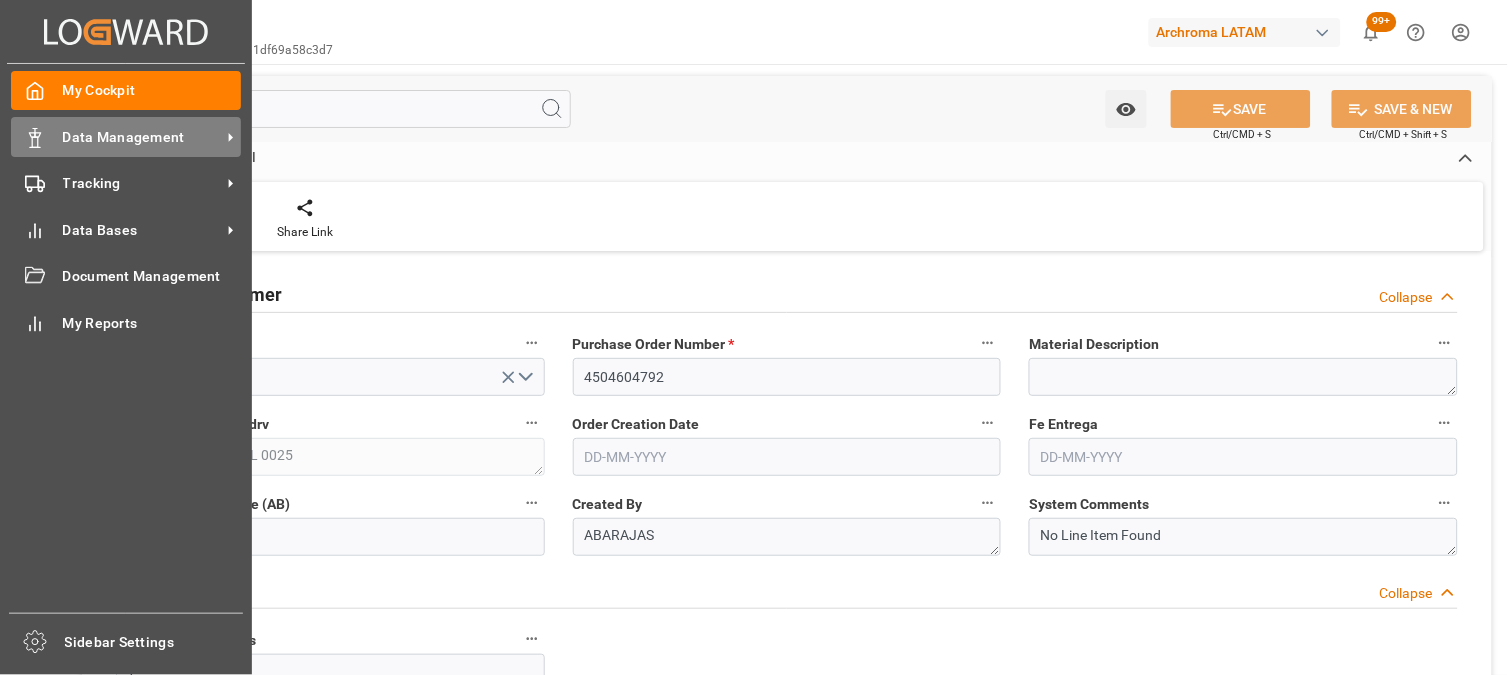 type on "[DATE]" 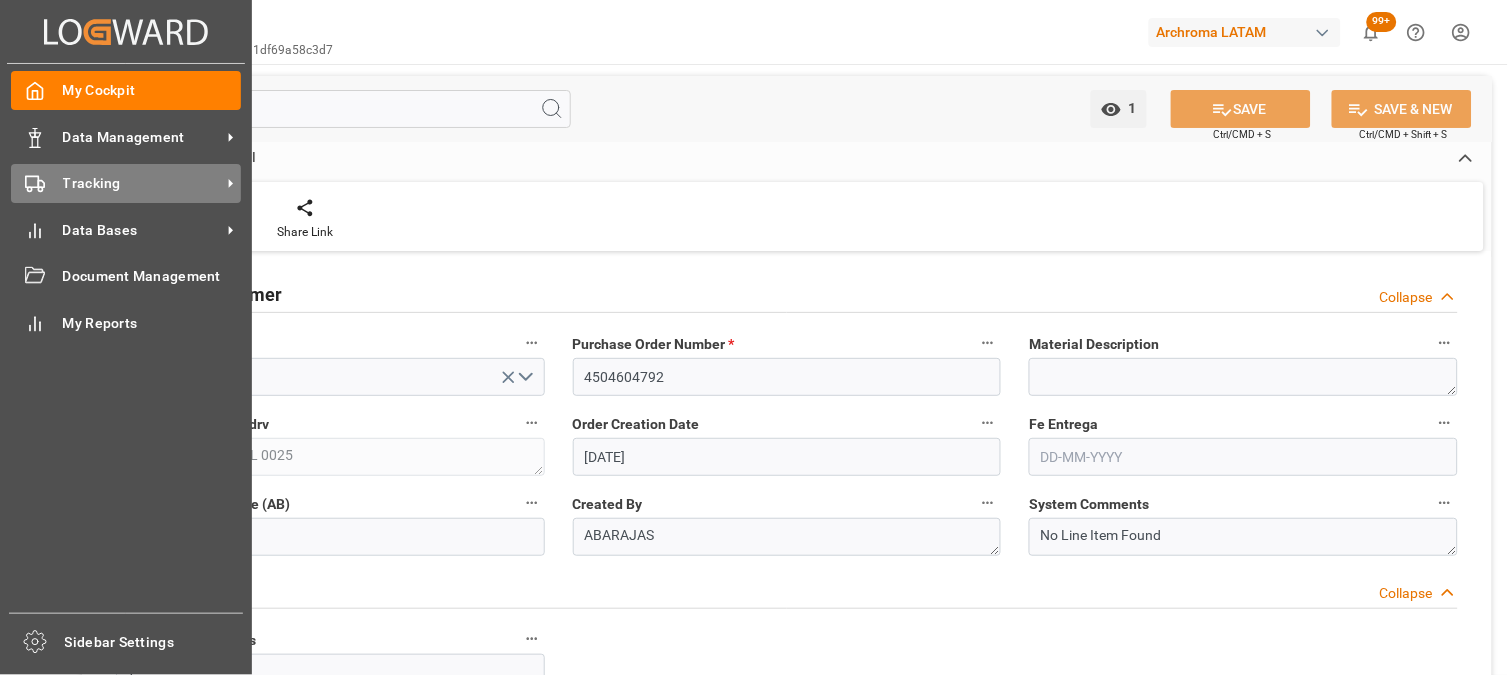 click on "Tracking" at bounding box center (142, 183) 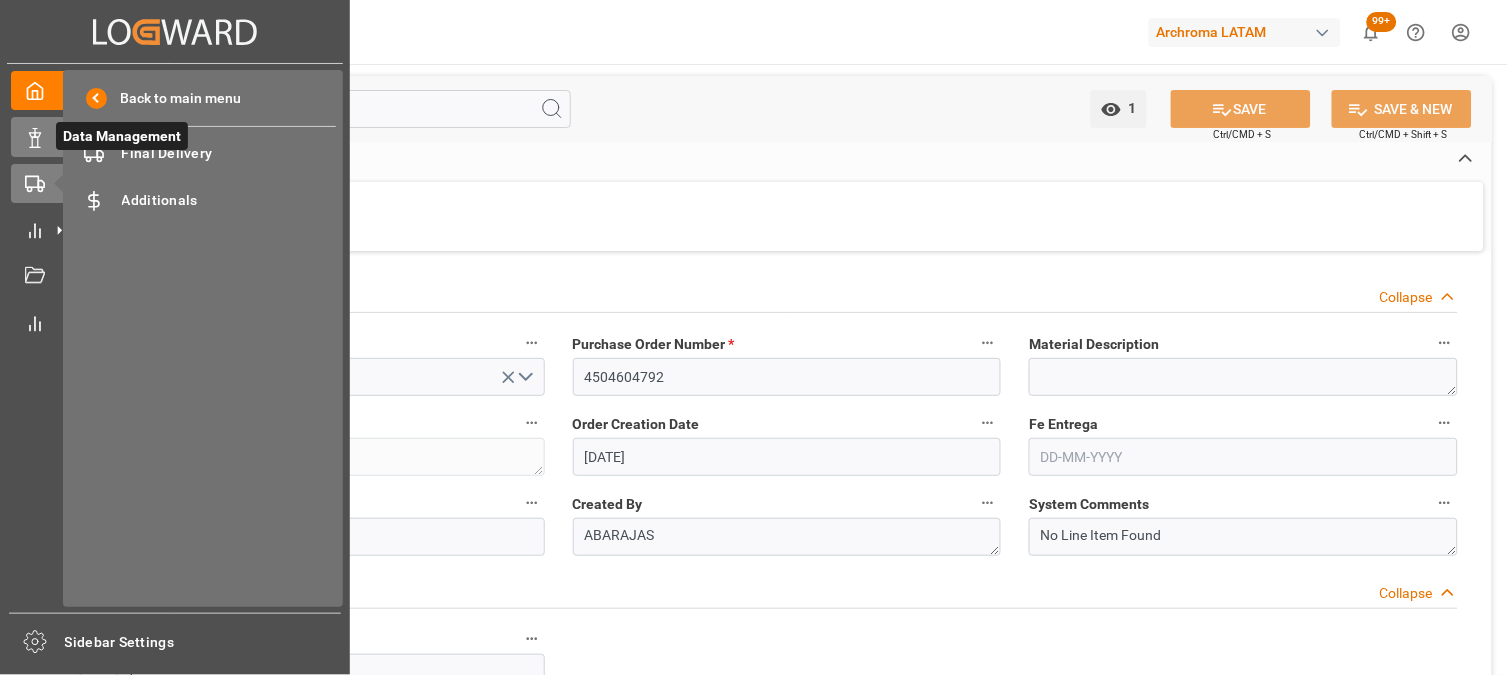 click 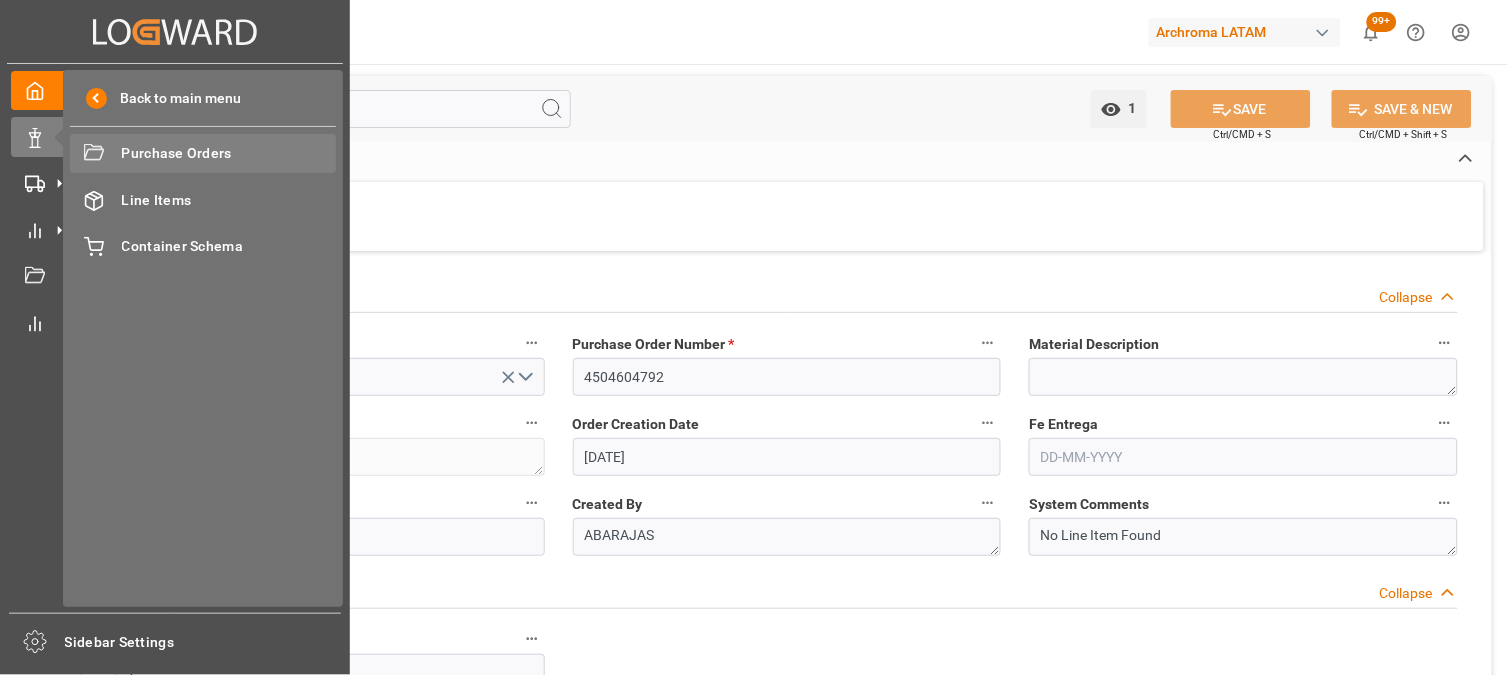 click on "Purchase Orders" at bounding box center [229, 153] 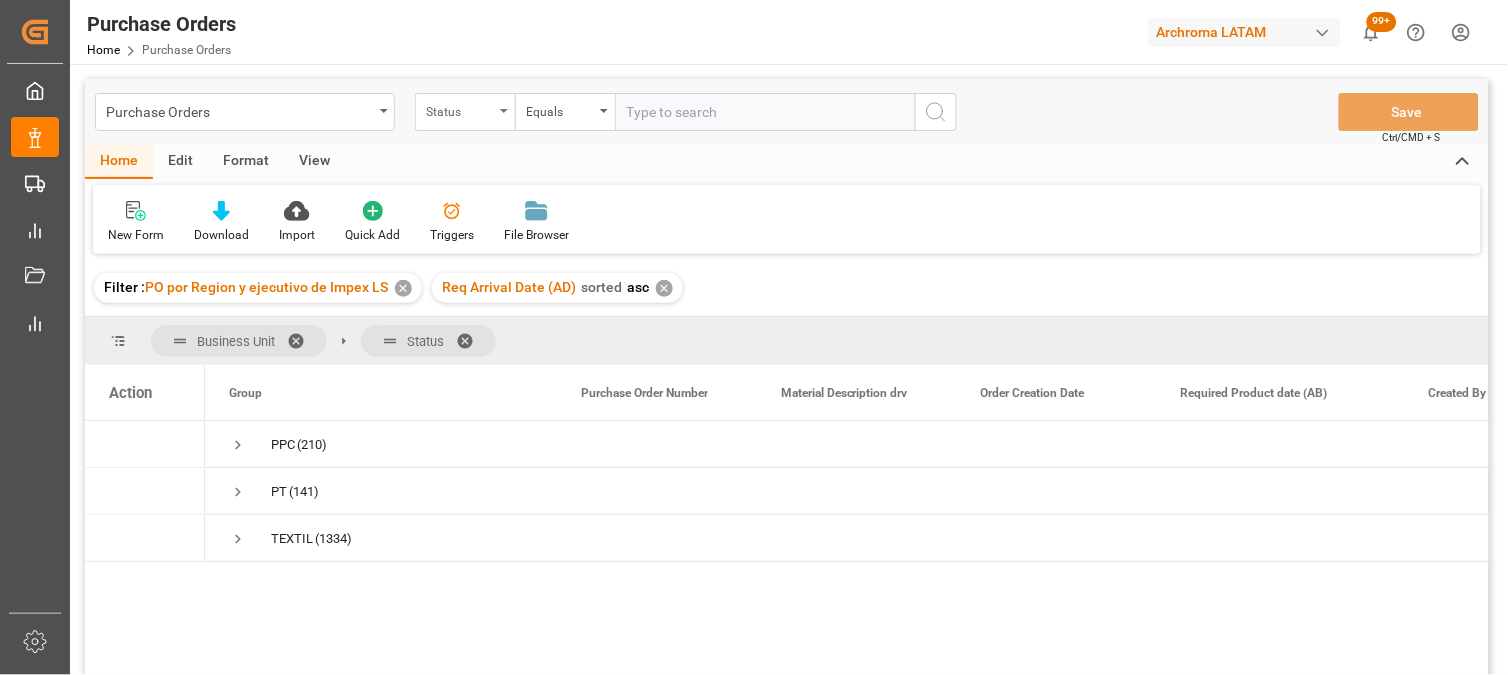 click on "Status" at bounding box center [465, 112] 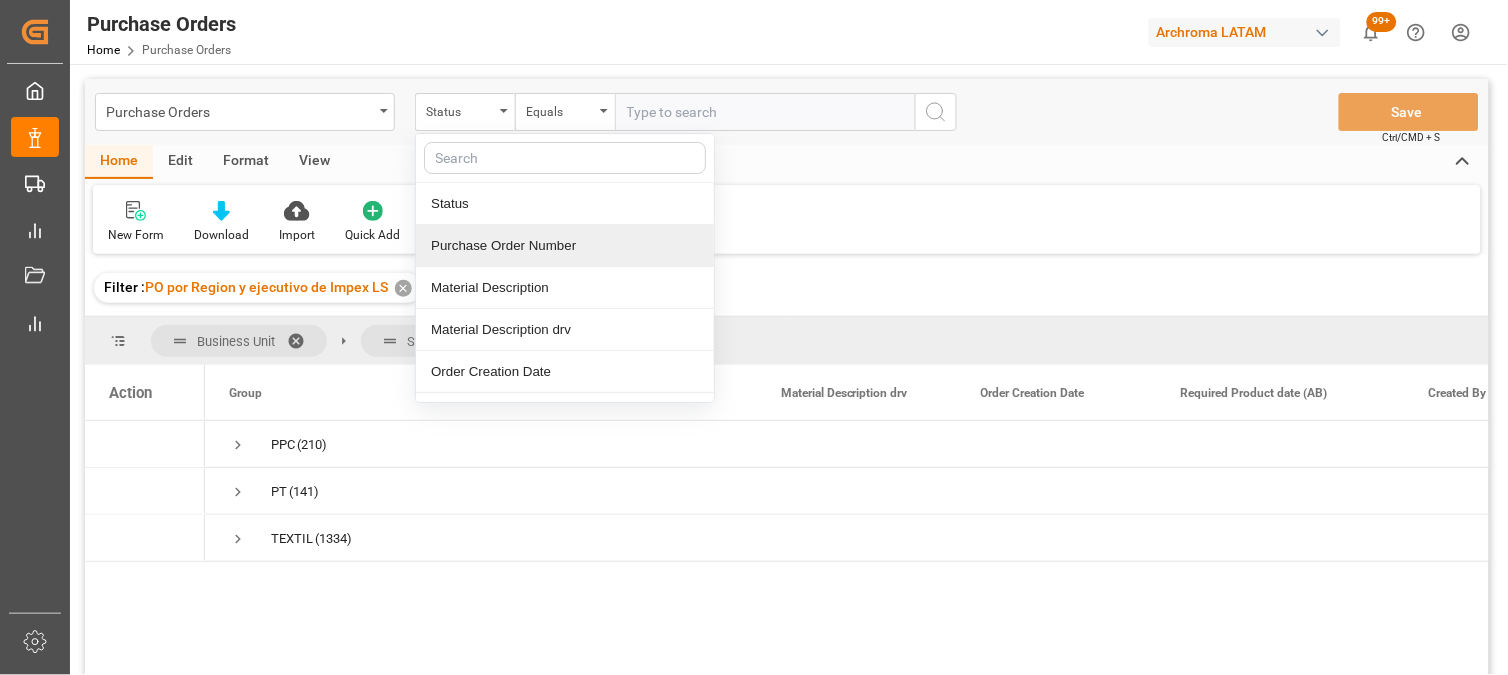click on "Purchase Order Number" at bounding box center (565, 246) 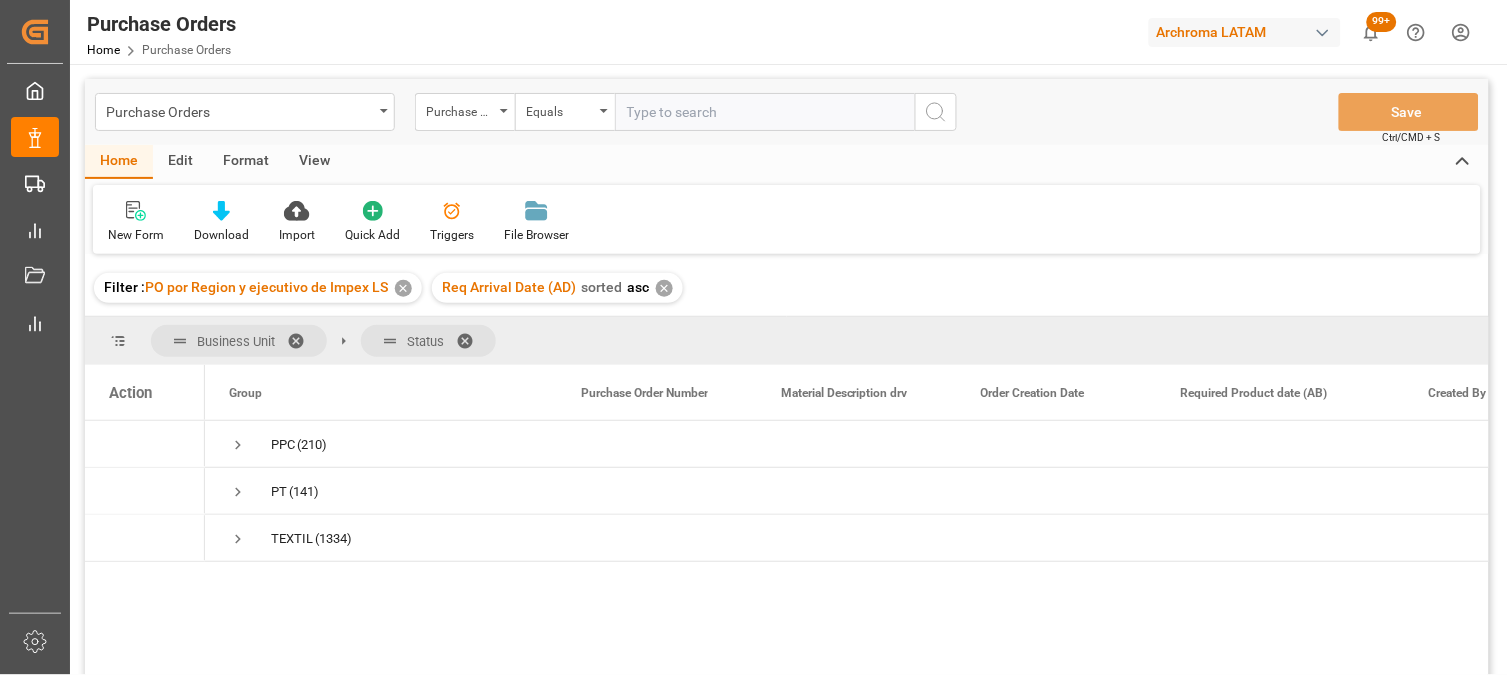 click at bounding box center (765, 112) 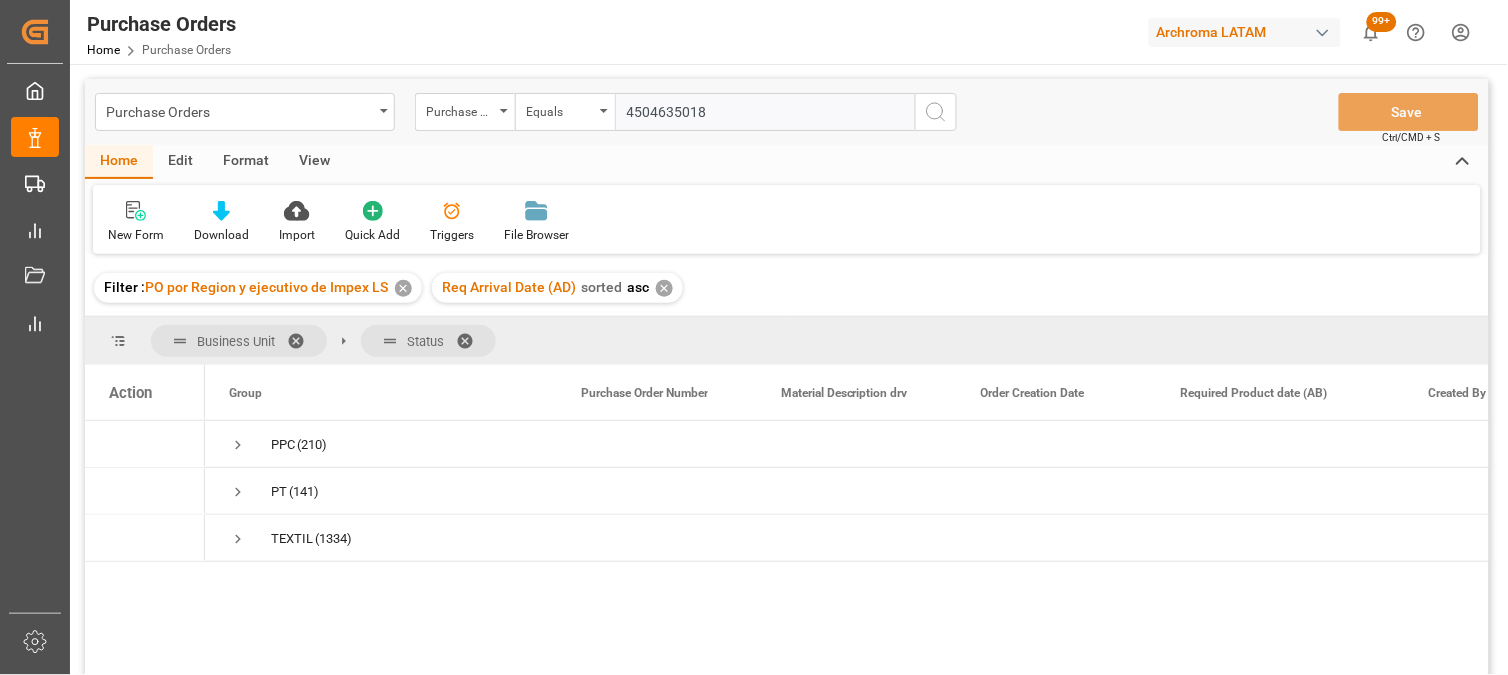type on "4504635018" 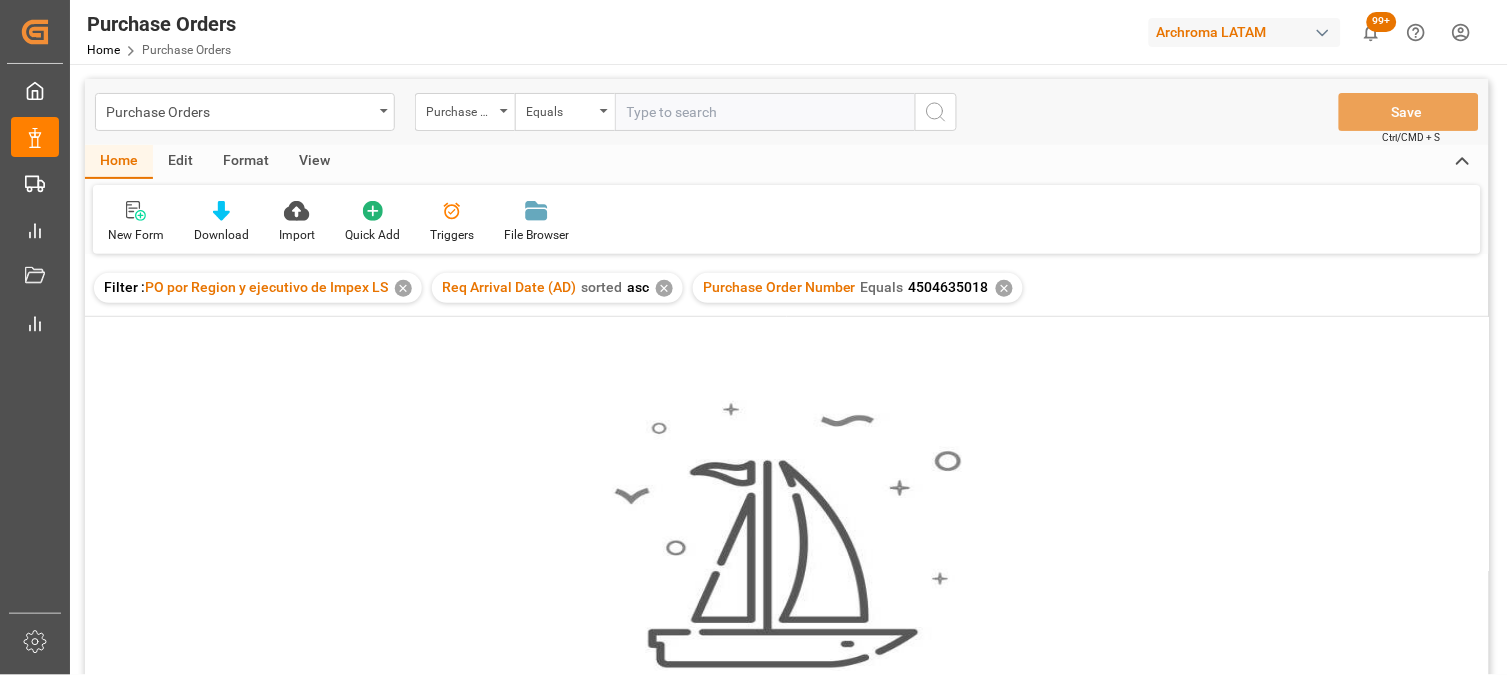 click on "✕" at bounding box center (664, 288) 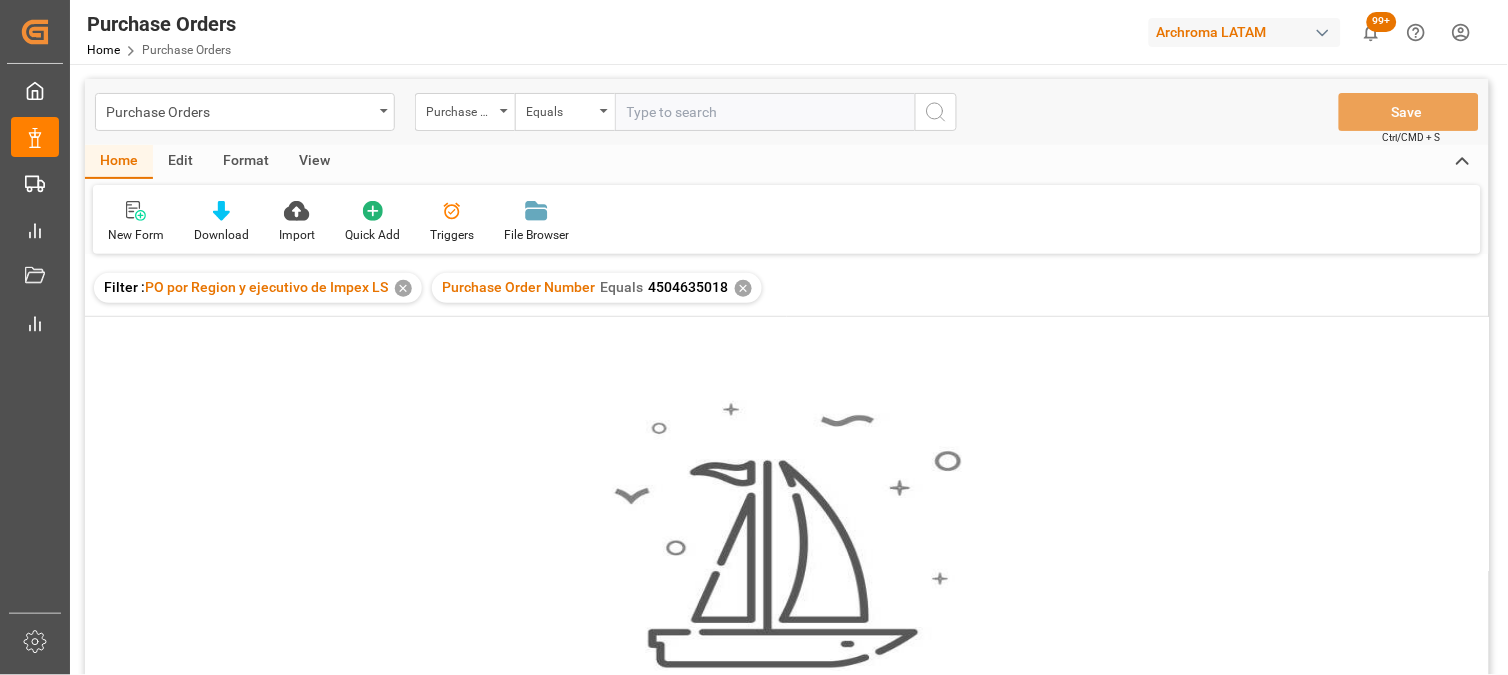 click on "✕" at bounding box center [403, 288] 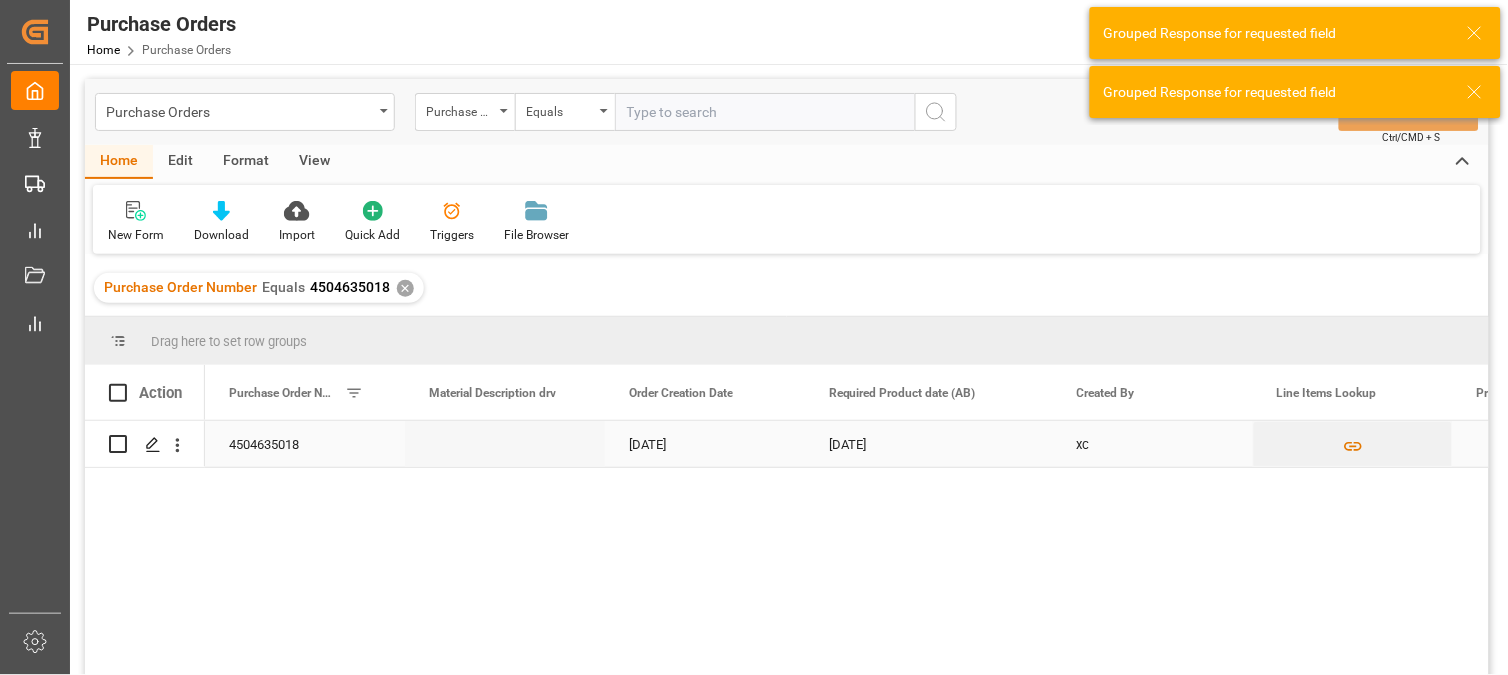 click on "[DATE]" at bounding box center [929, 444] 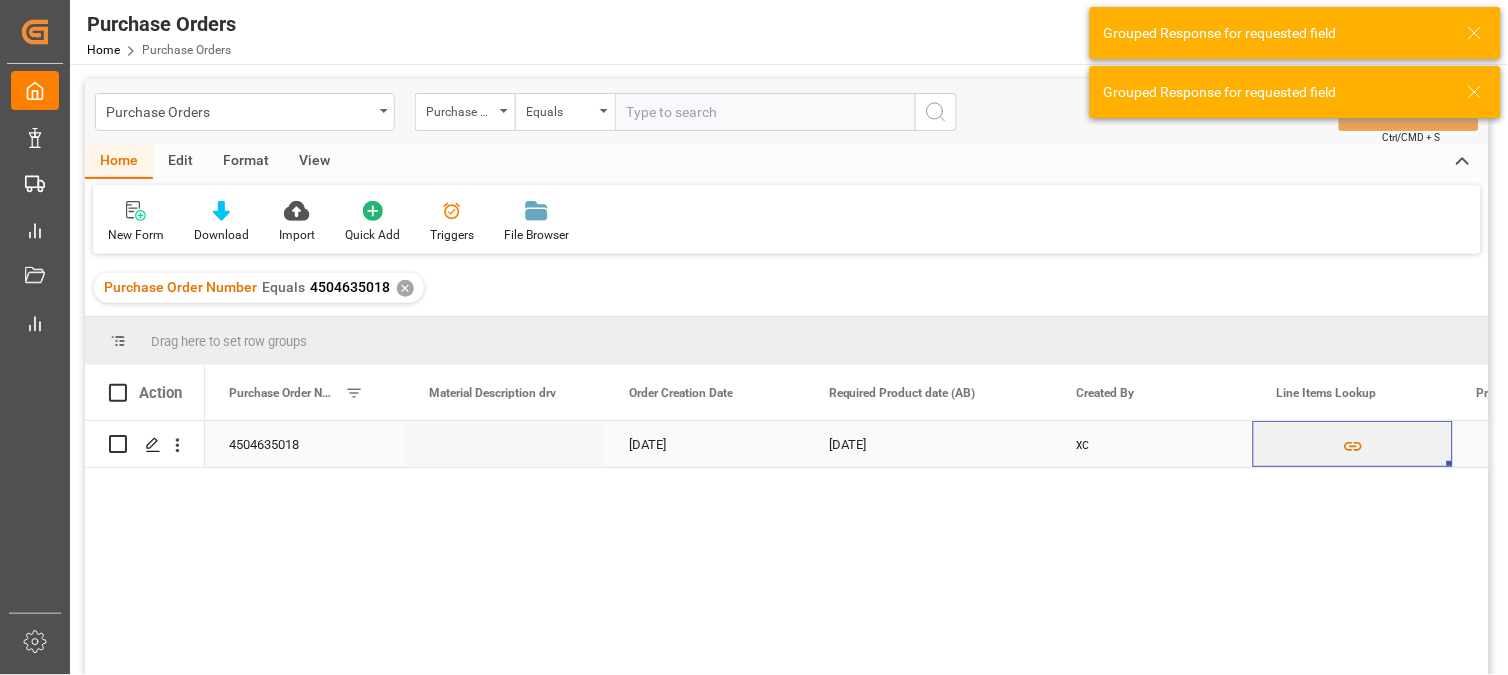 scroll, scrollTop: 0, scrollLeft: 170, axis: horizontal 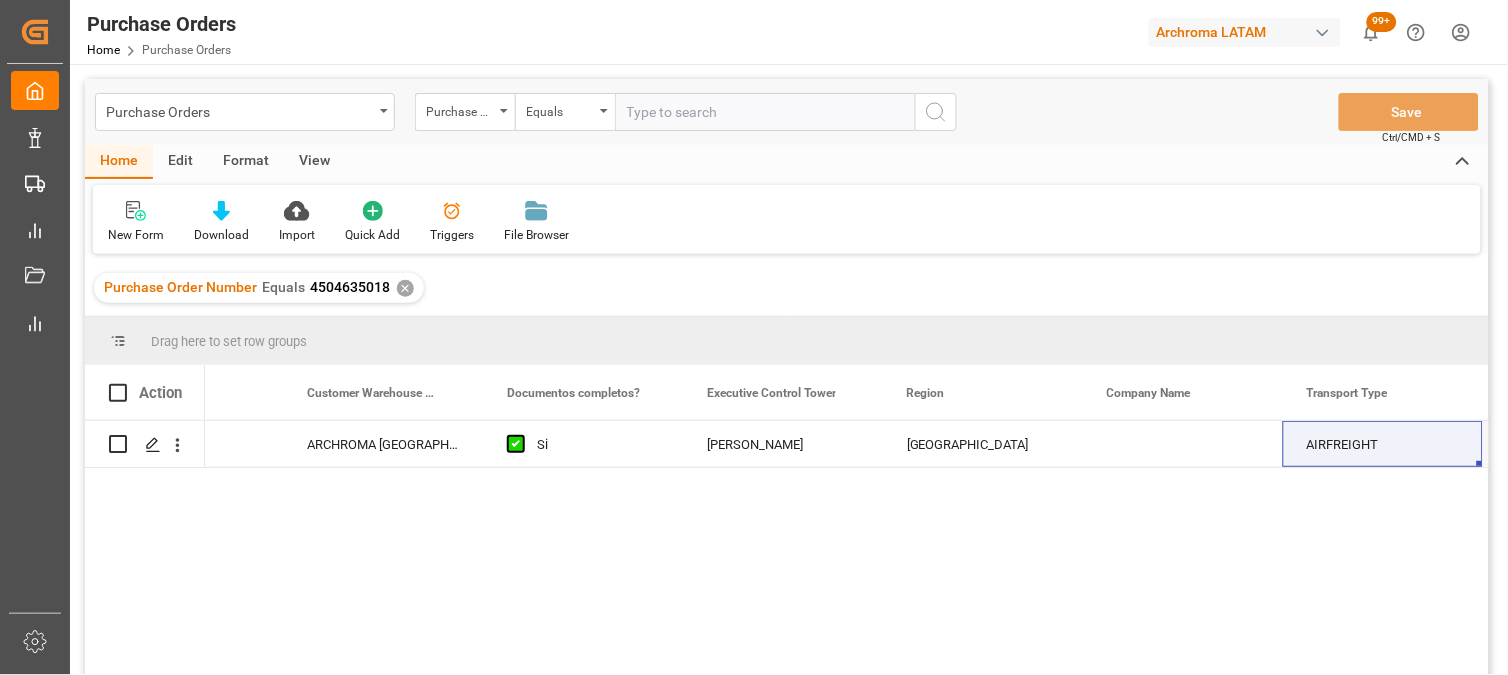 click on "✕" at bounding box center [405, 288] 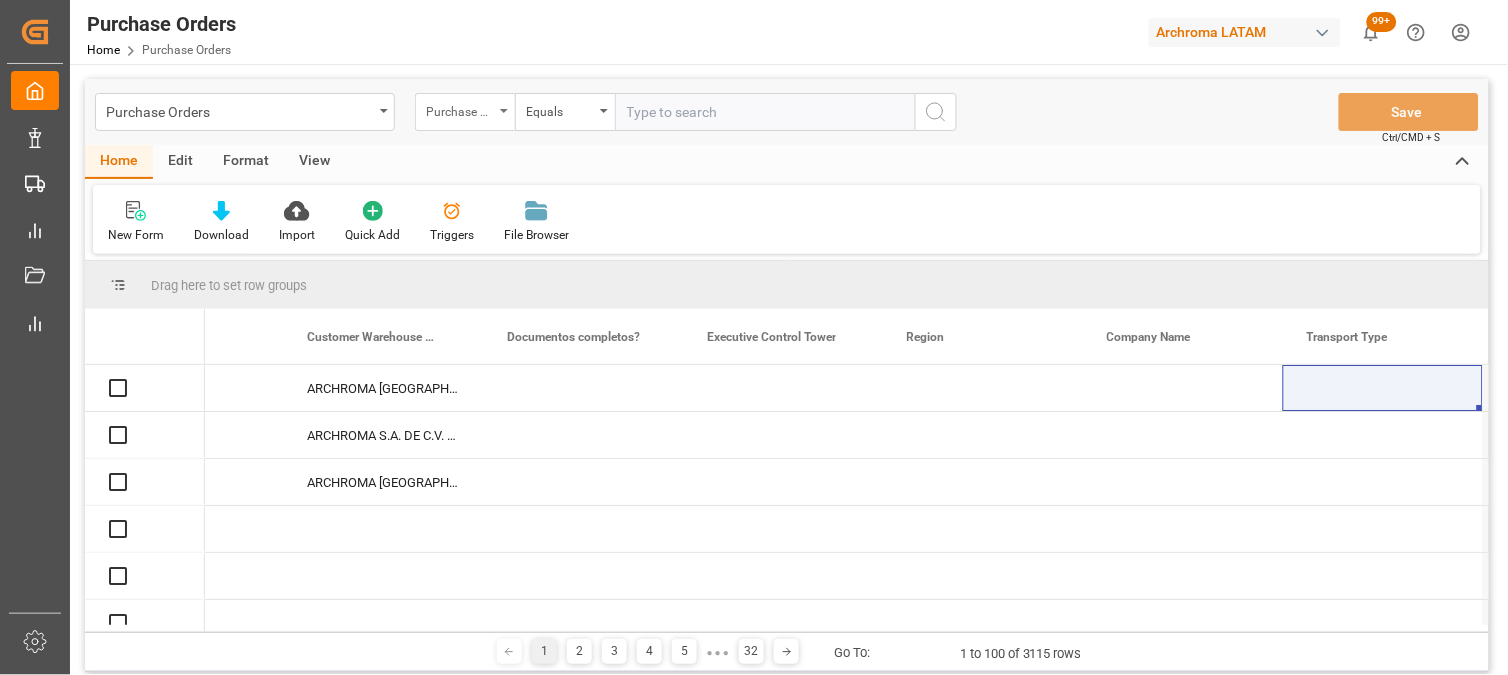 click on "Purchase Order Number" at bounding box center [460, 109] 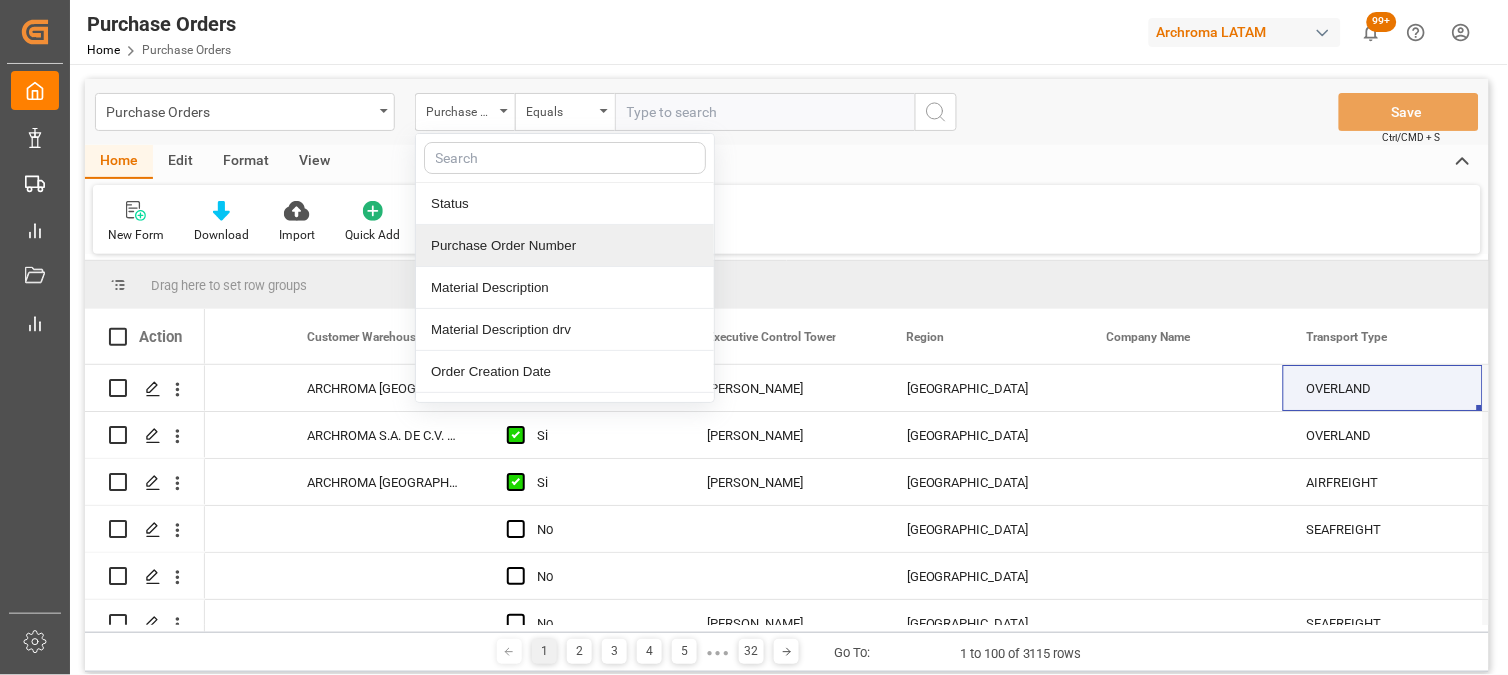 click on "Purchase Order Number" at bounding box center [565, 246] 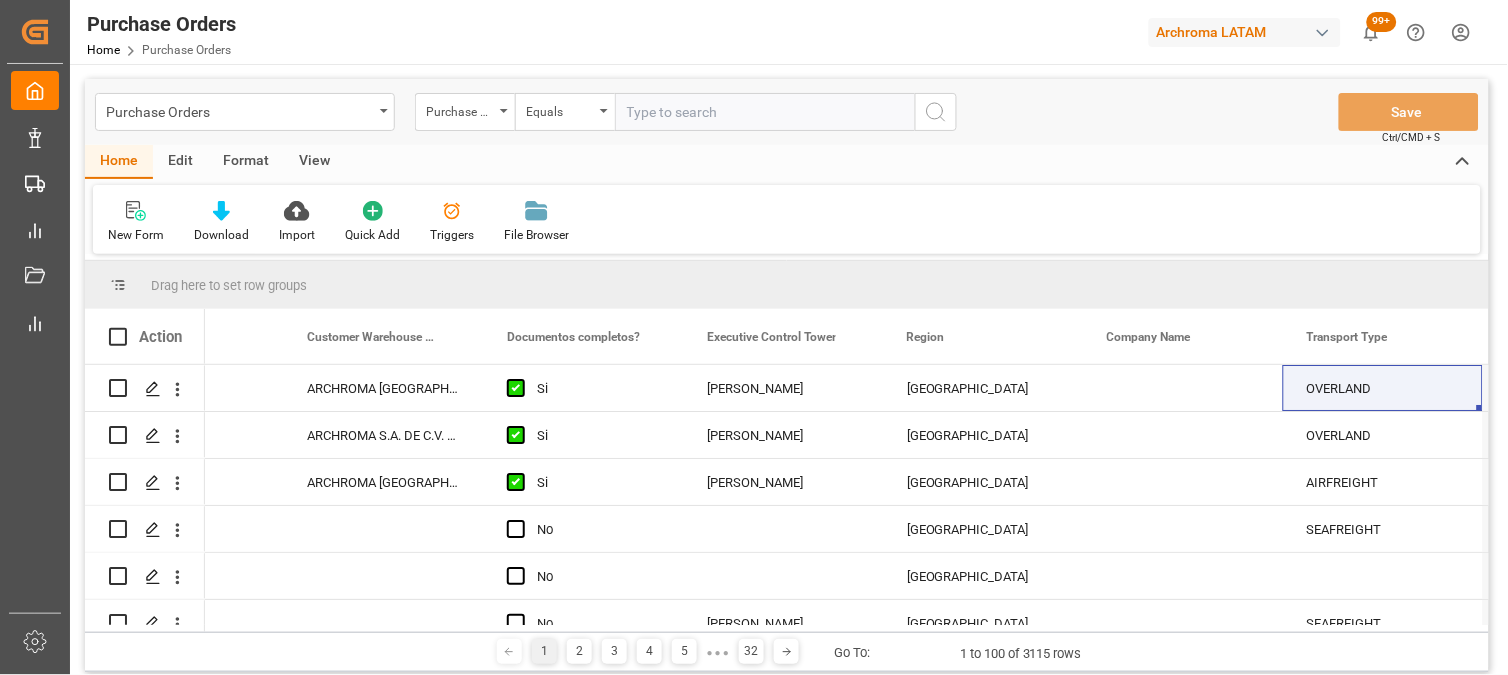click at bounding box center [765, 112] 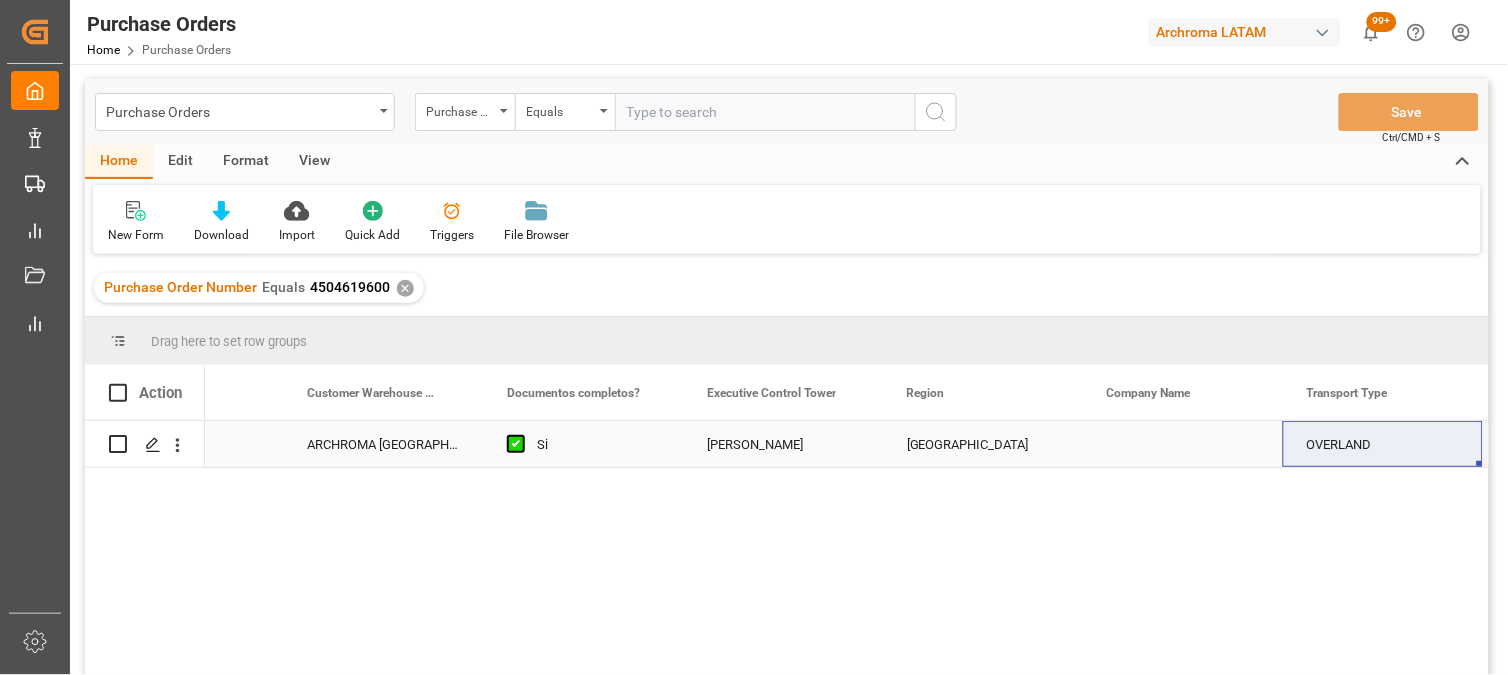 click on "[GEOGRAPHIC_DATA]" at bounding box center [983, 445] 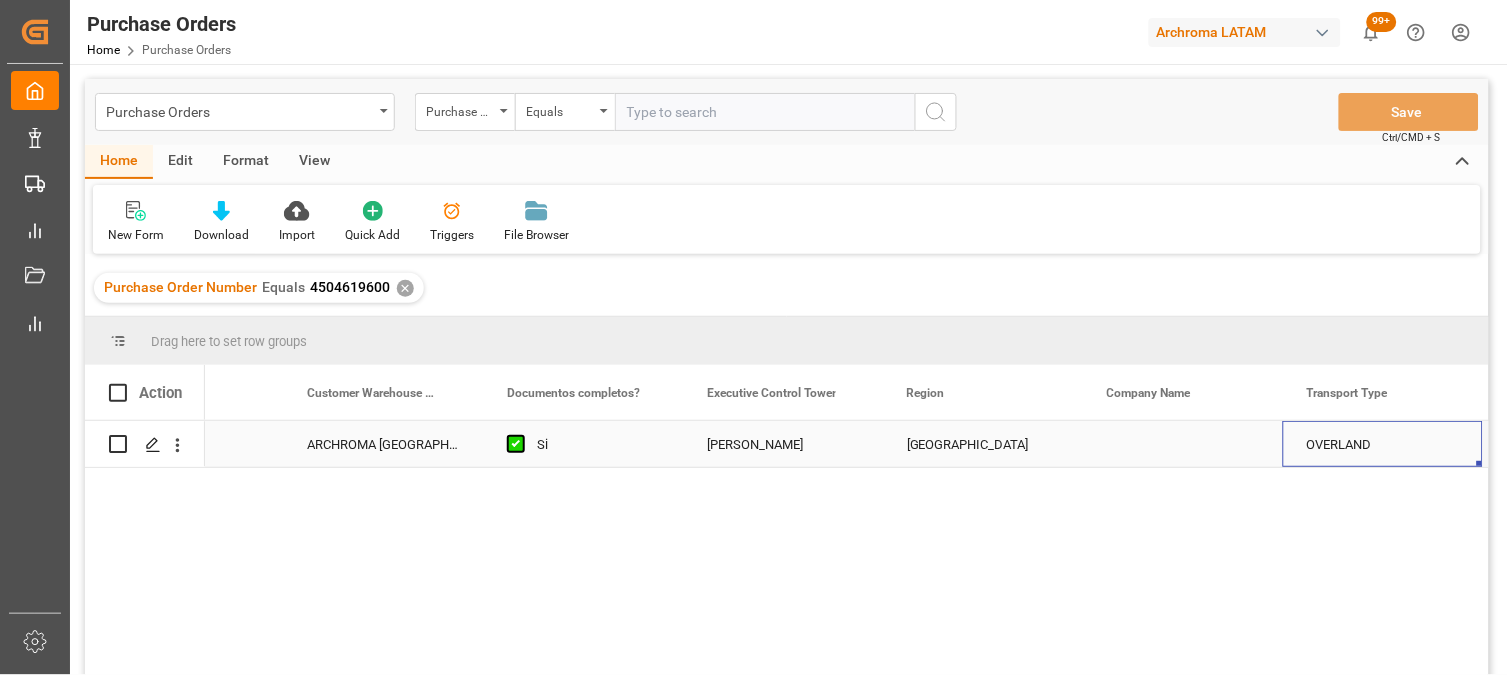 scroll, scrollTop: 0, scrollLeft: 3170, axis: horizontal 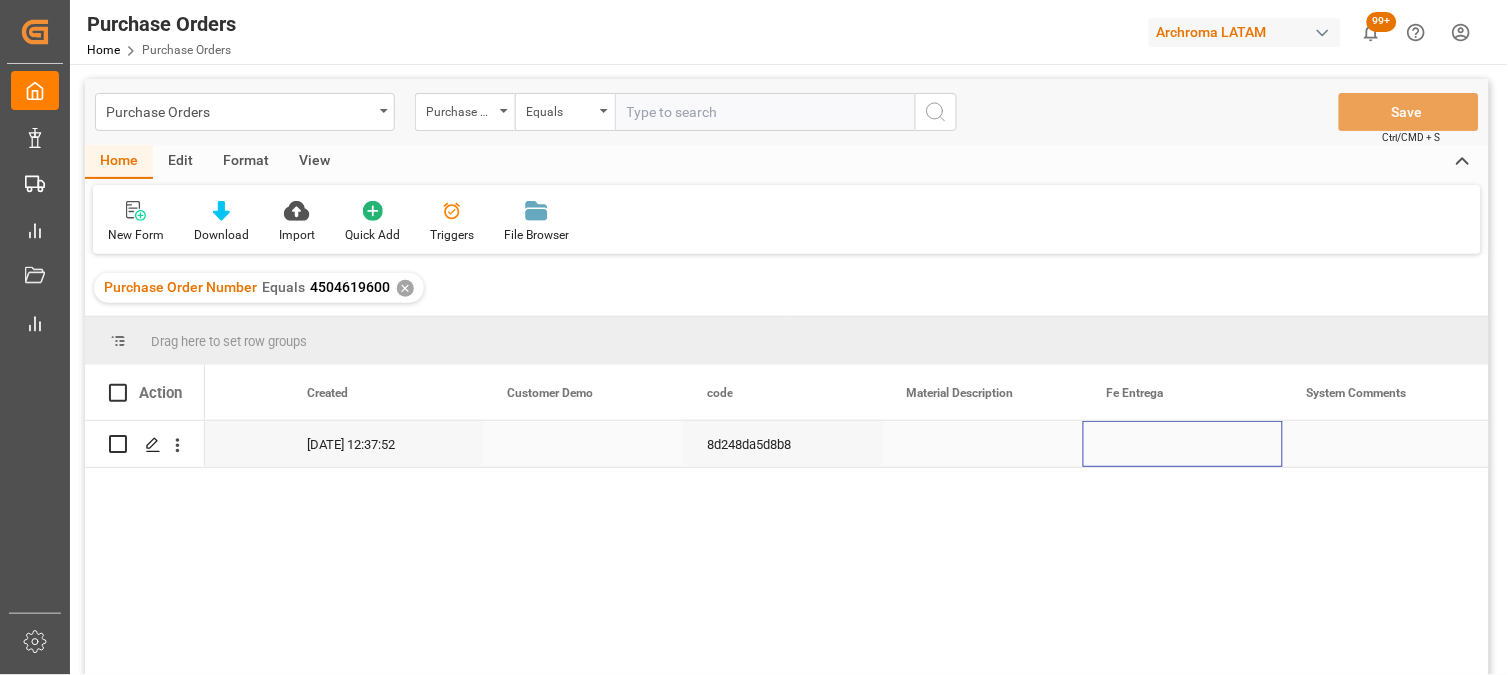 click at bounding box center (1183, 444) 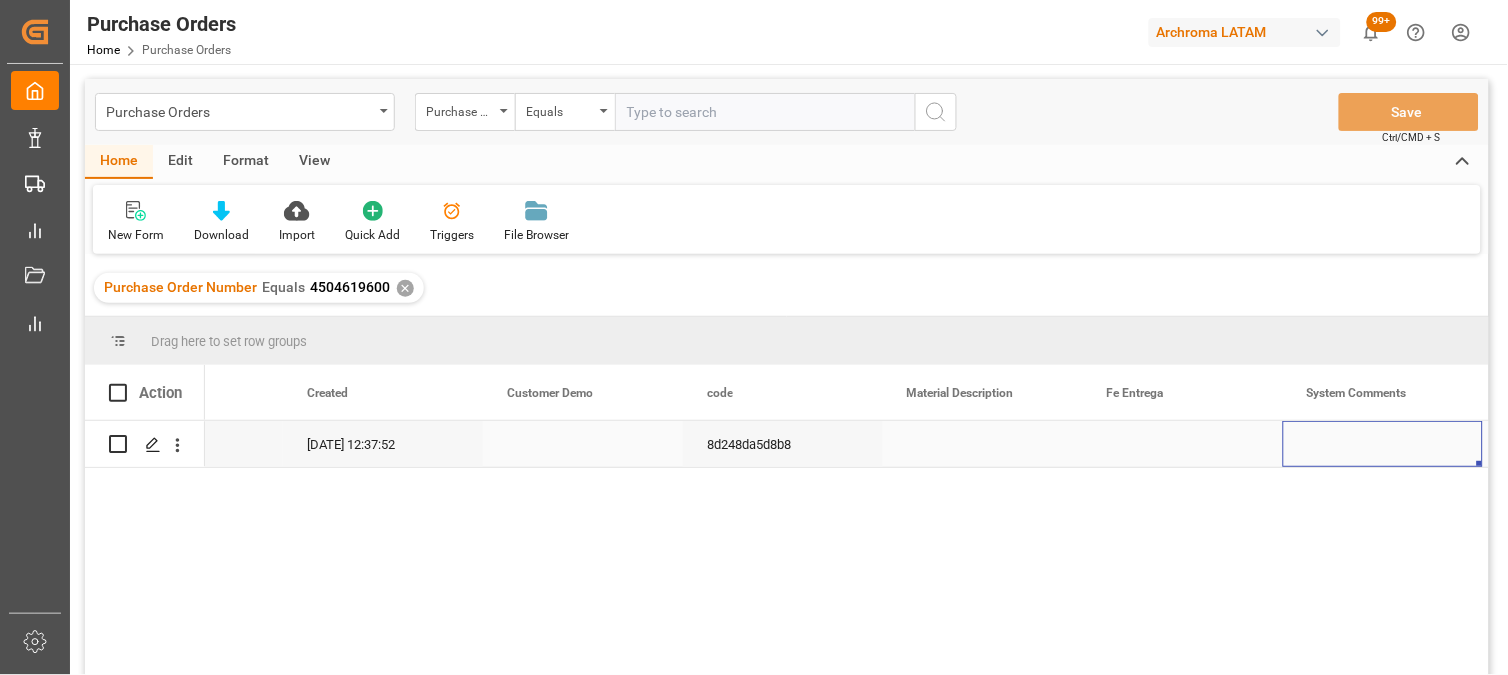 scroll, scrollTop: 0, scrollLeft: 5170, axis: horizontal 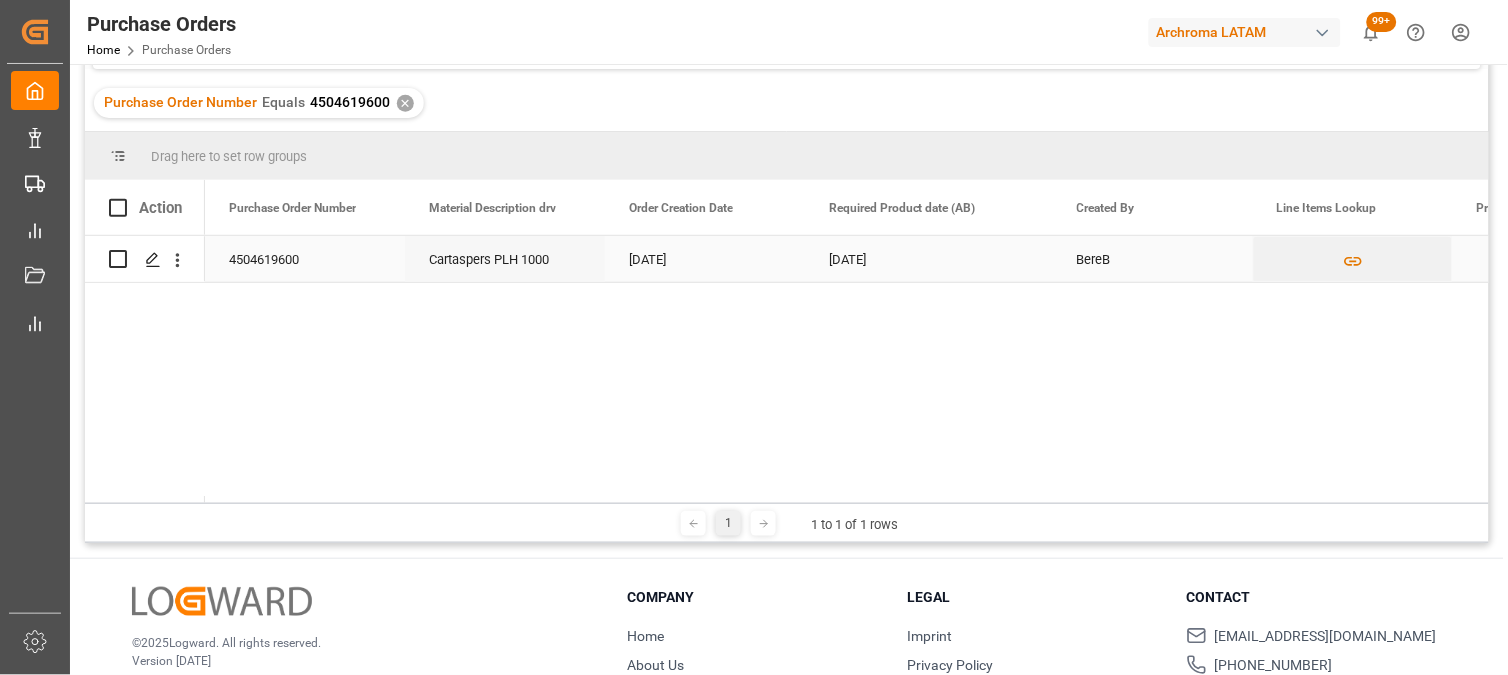 click on "[DATE]" at bounding box center (929, 259) 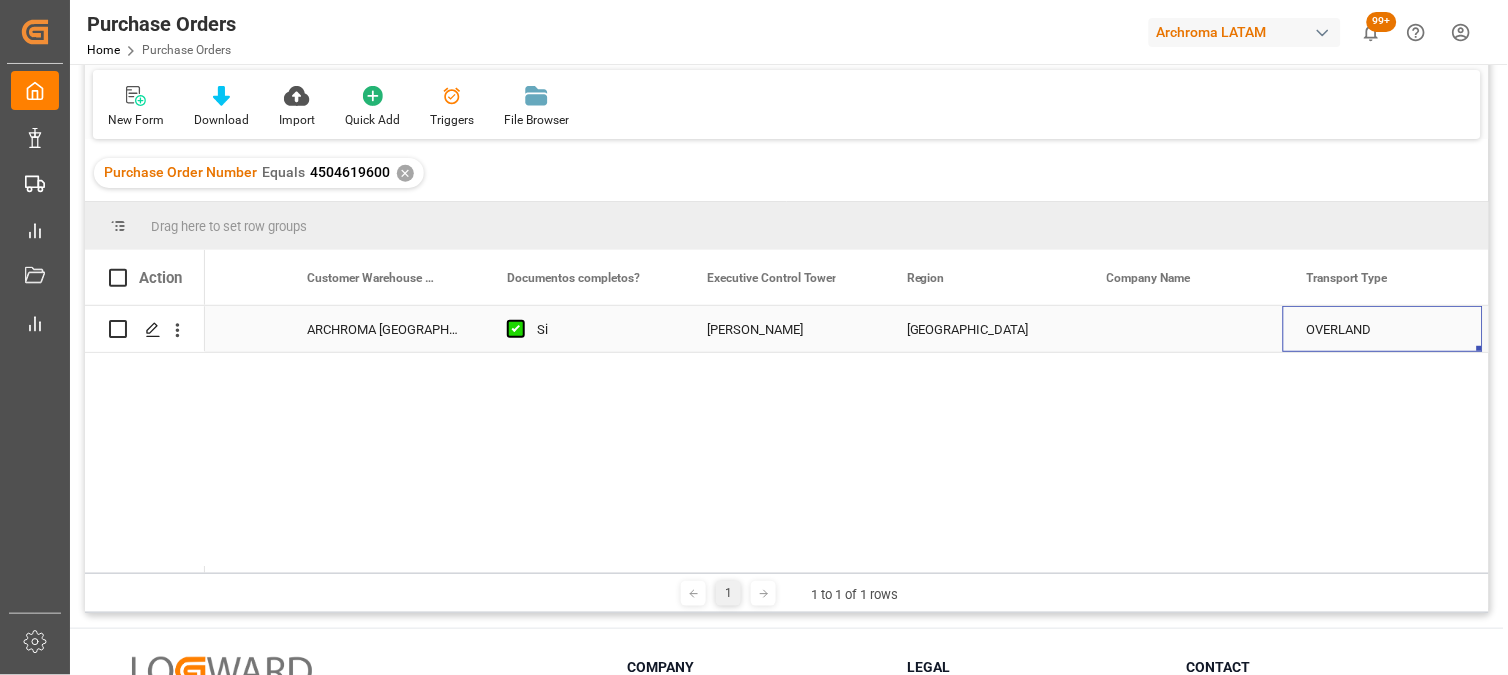 scroll, scrollTop: 0, scrollLeft: 0, axis: both 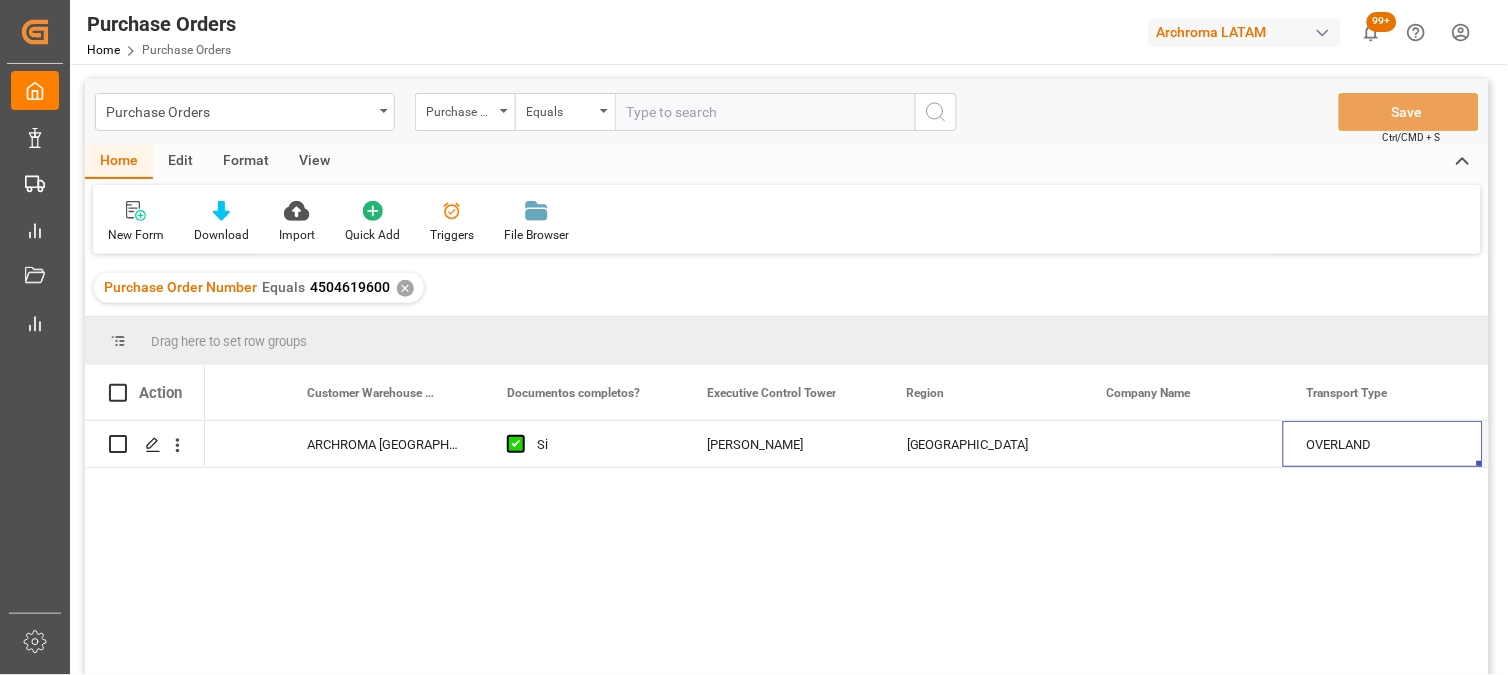 click on "✕" at bounding box center [405, 288] 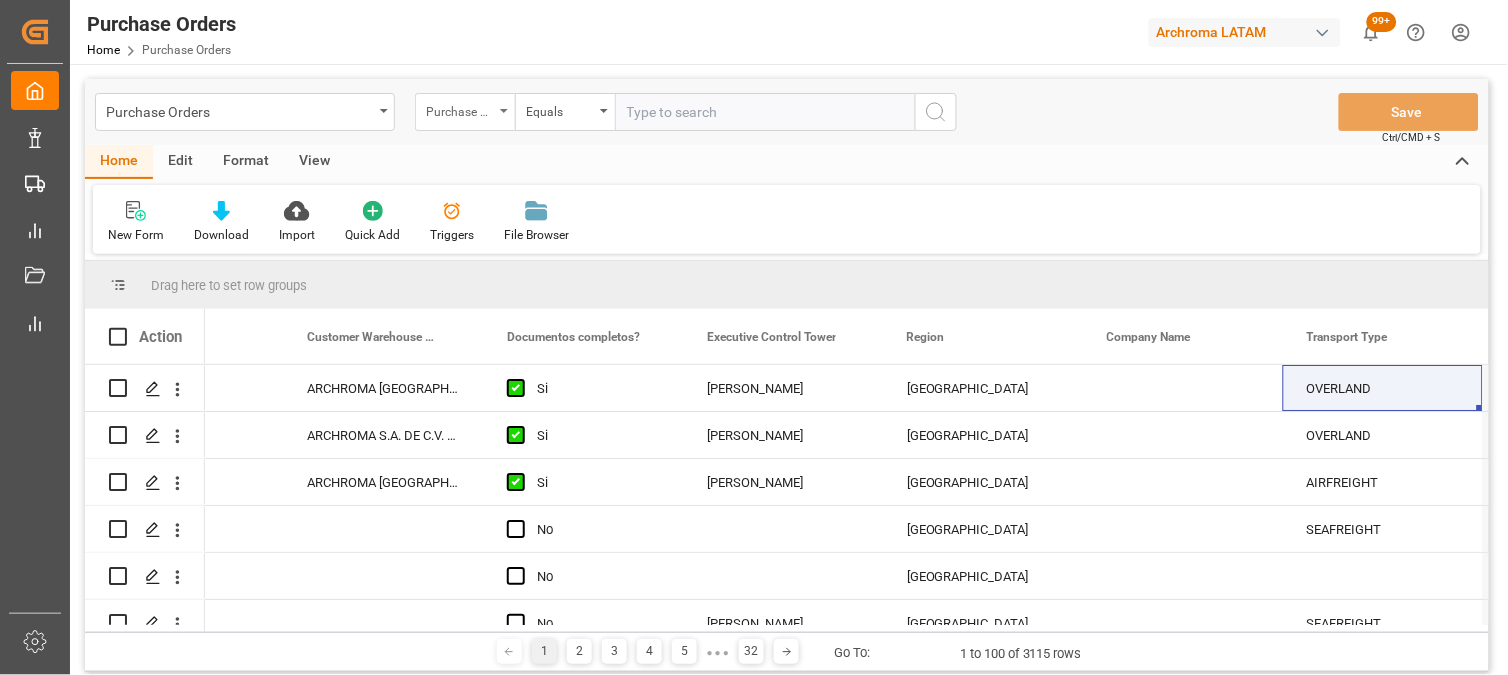 click on "Purchase Order Number" at bounding box center (460, 109) 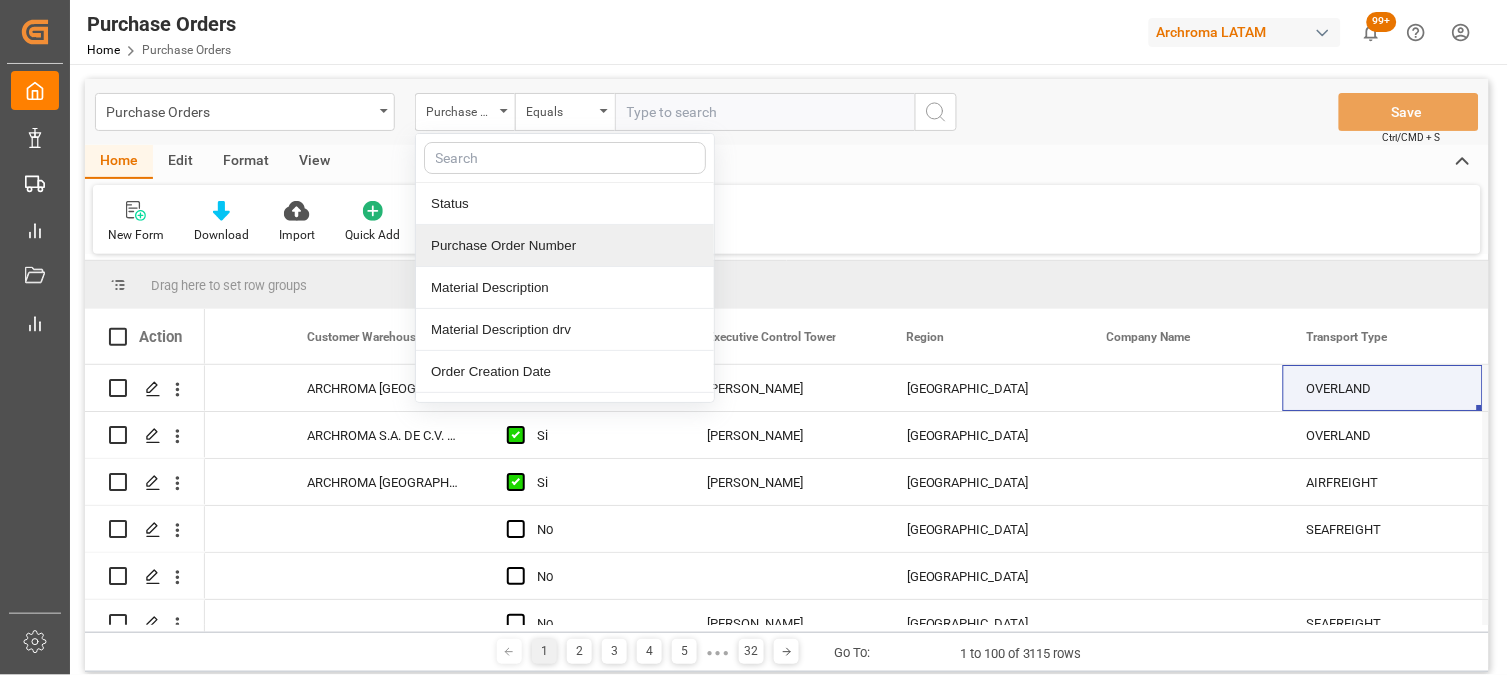 click on "Purchase Order Number" at bounding box center (565, 246) 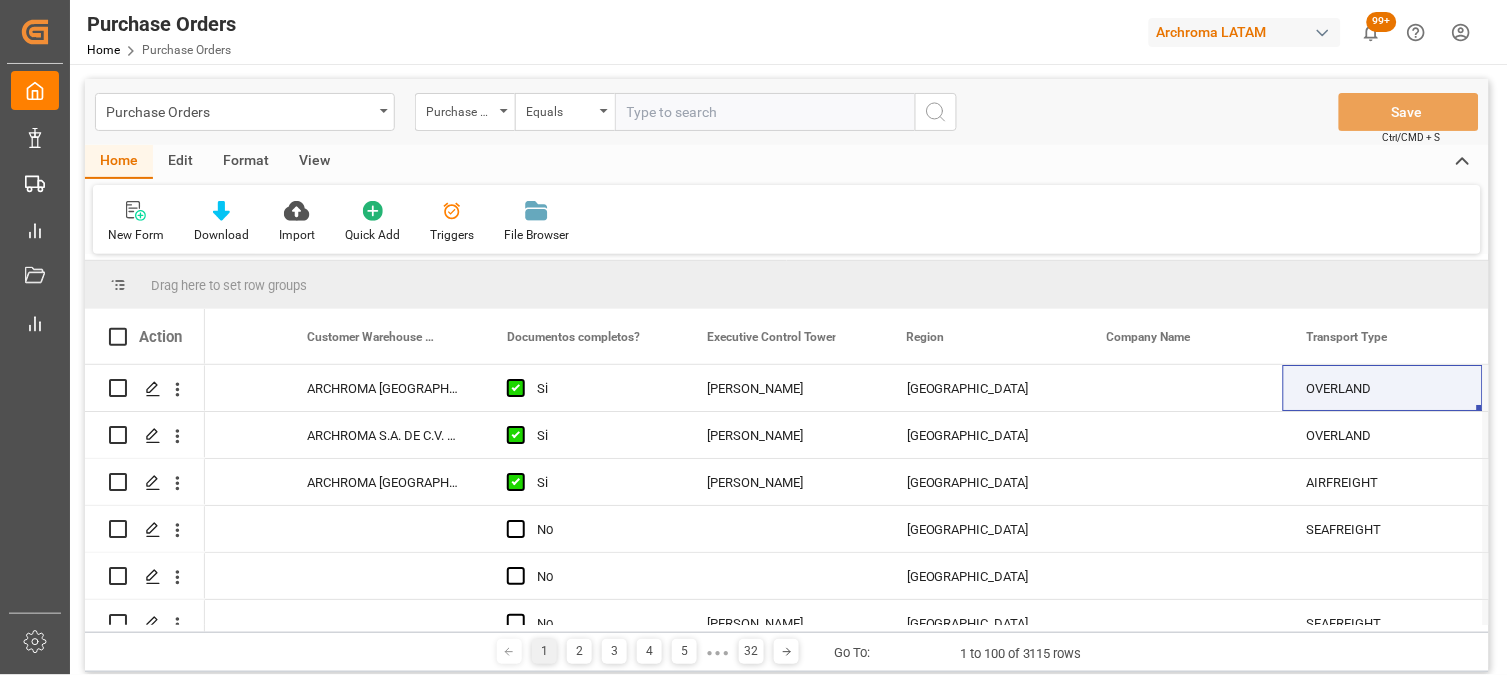 click at bounding box center [765, 112] 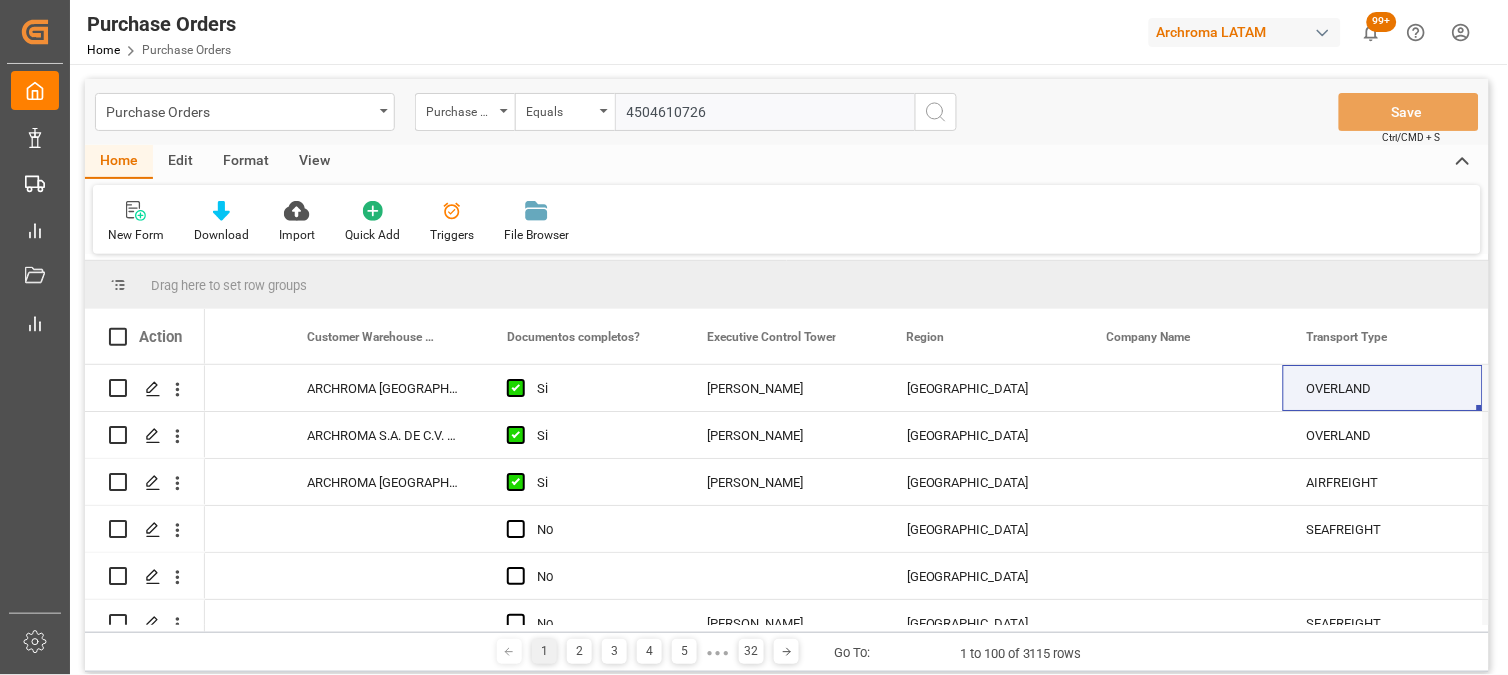 type 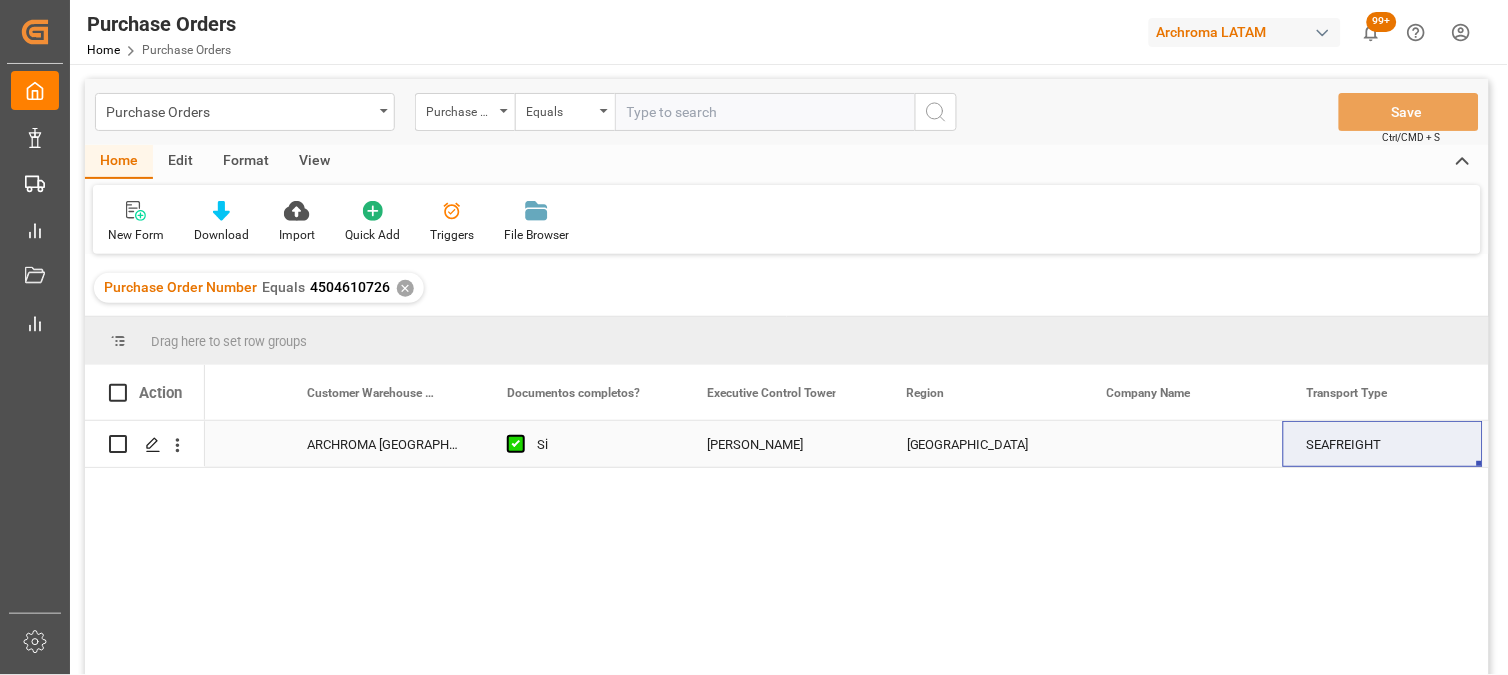 click at bounding box center (1183, 444) 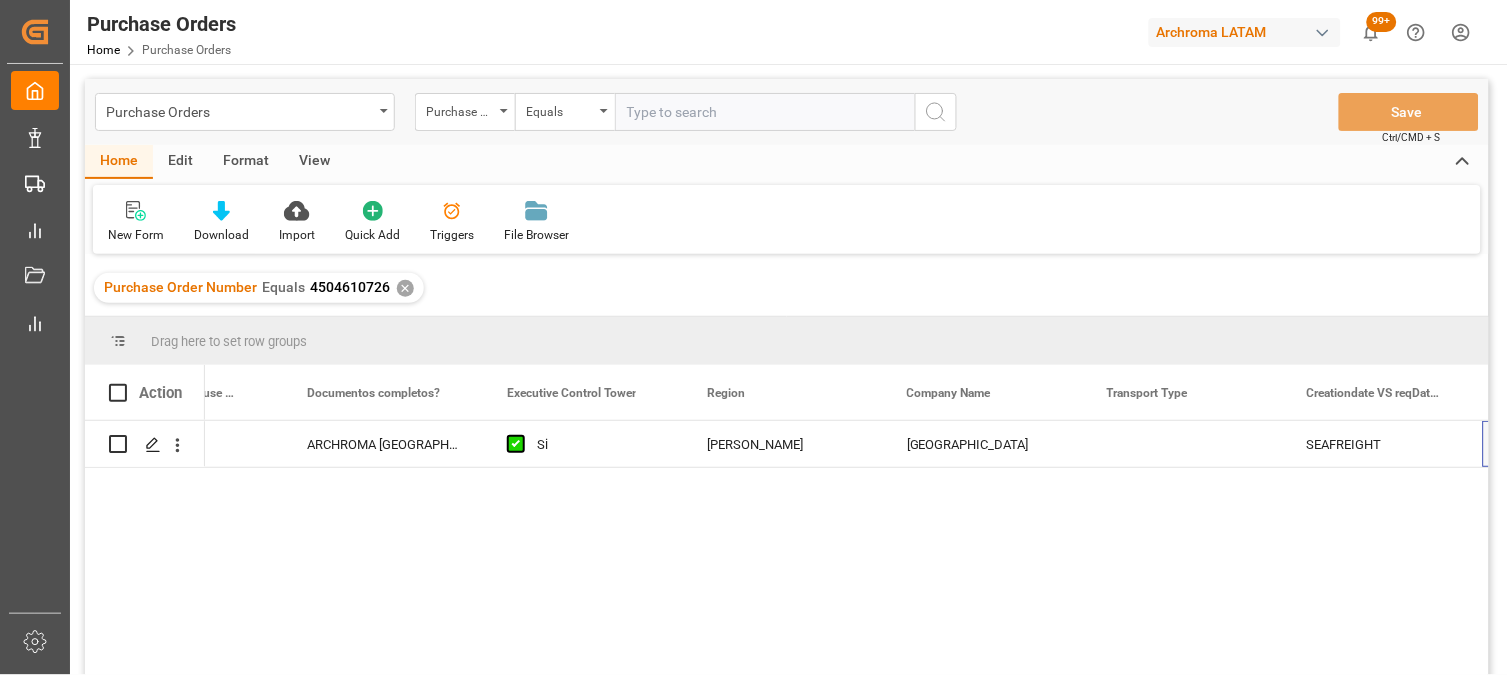 scroll, scrollTop: 0, scrollLeft: 3170, axis: horizontal 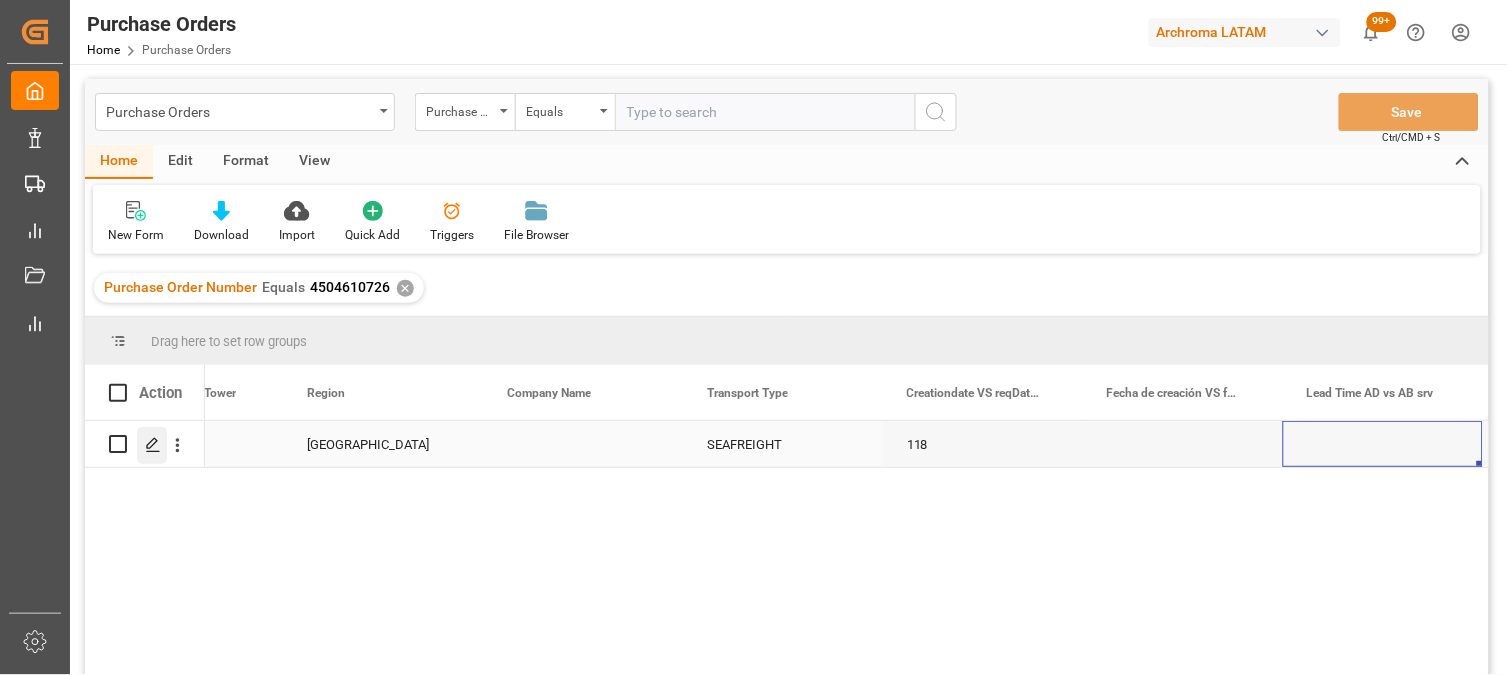 click 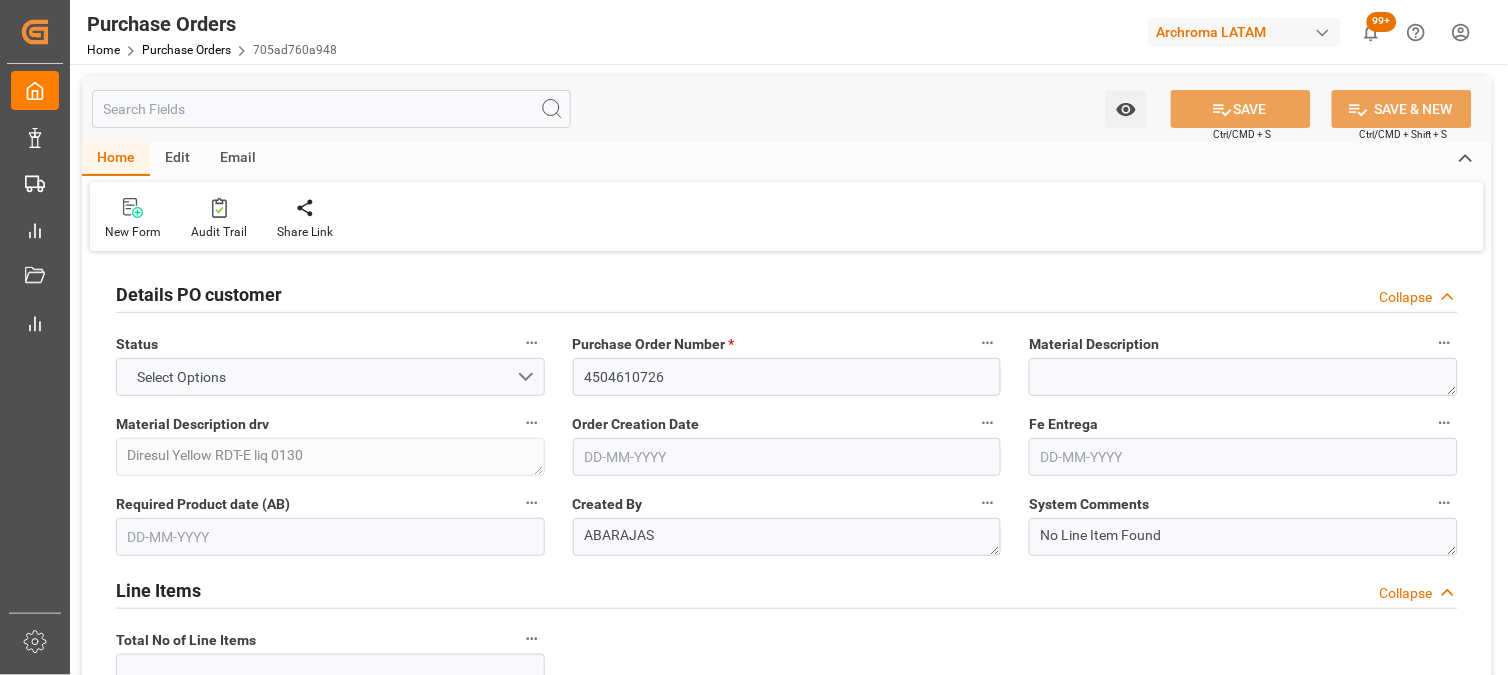 type on "1" 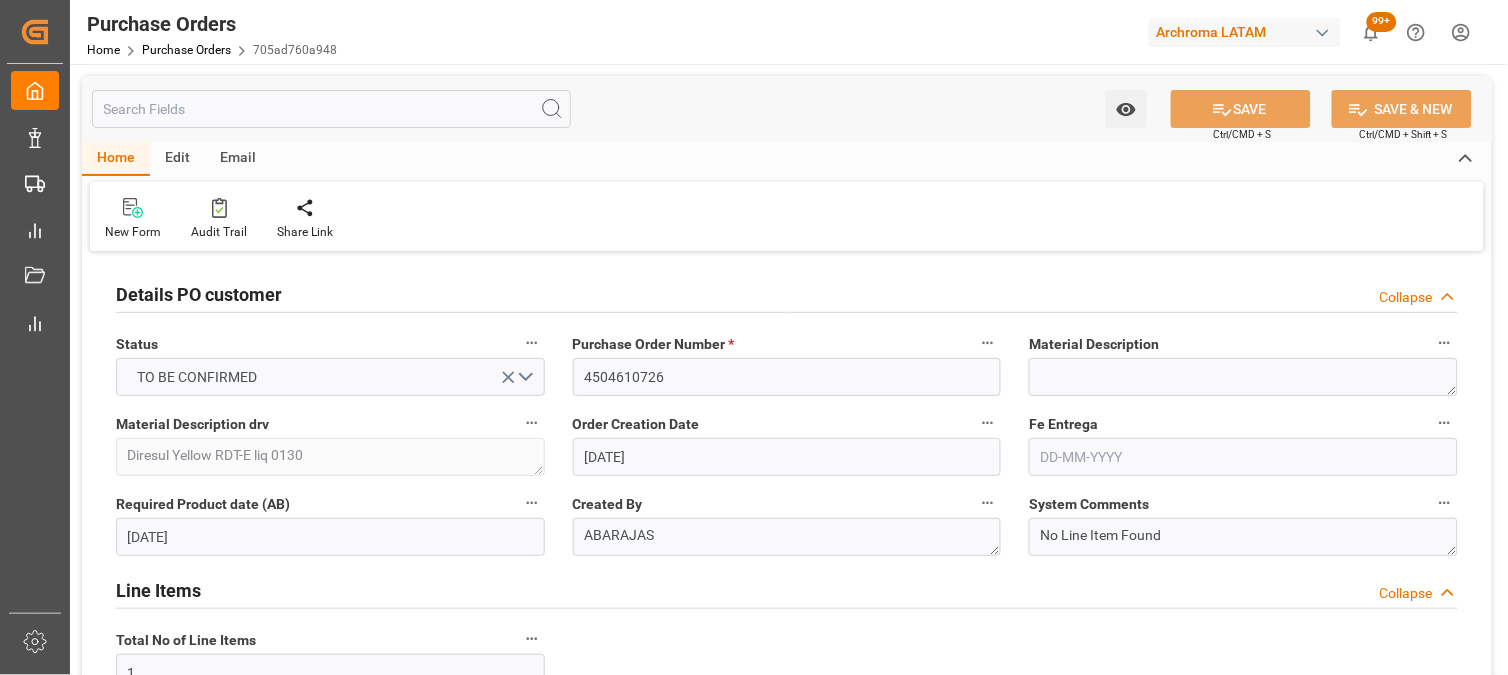 type on "[DATE]" 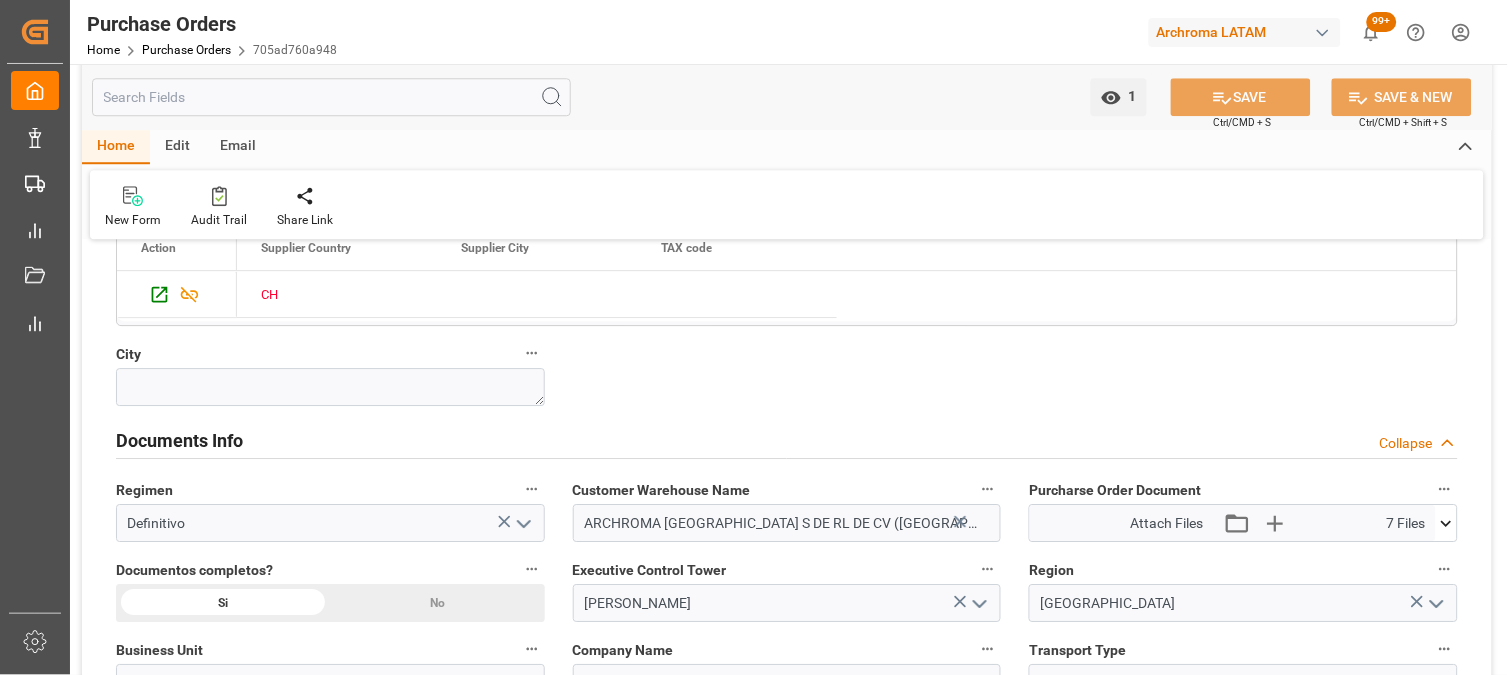 scroll, scrollTop: 1333, scrollLeft: 0, axis: vertical 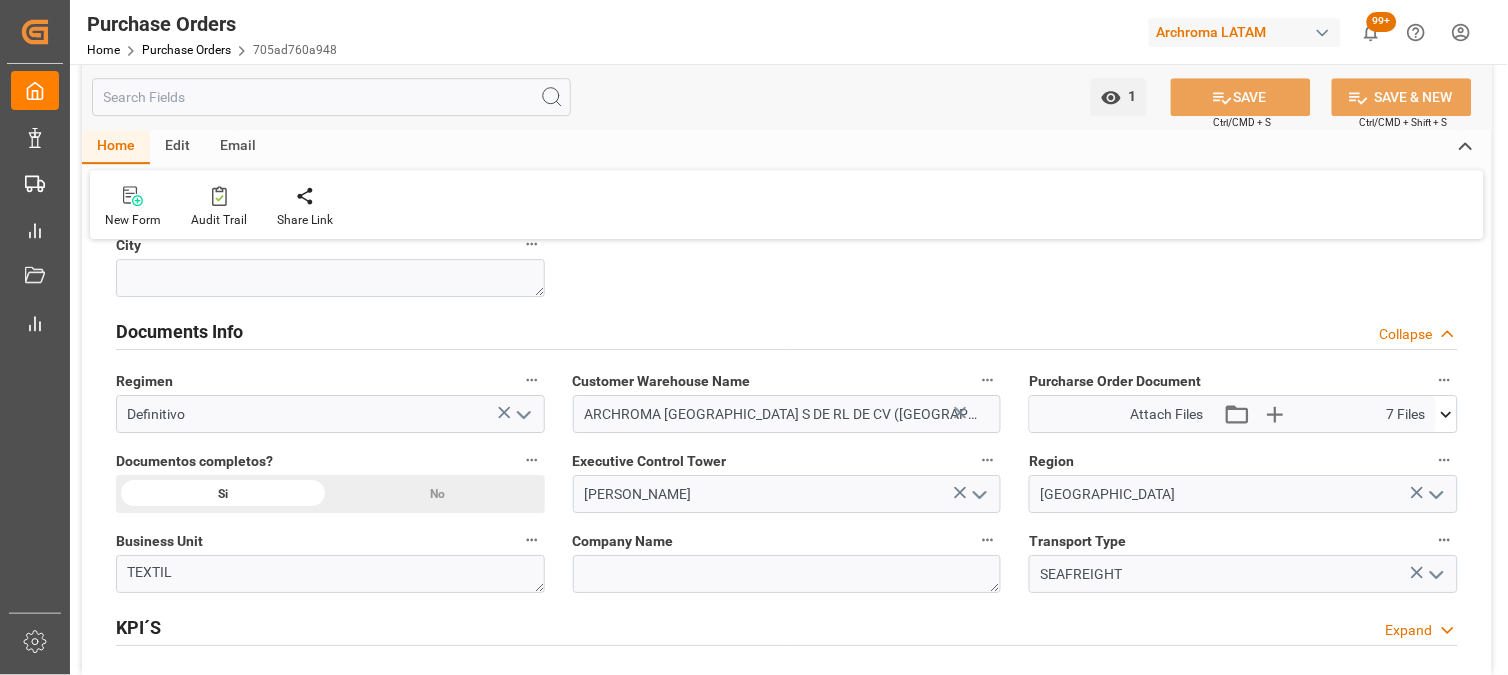 click 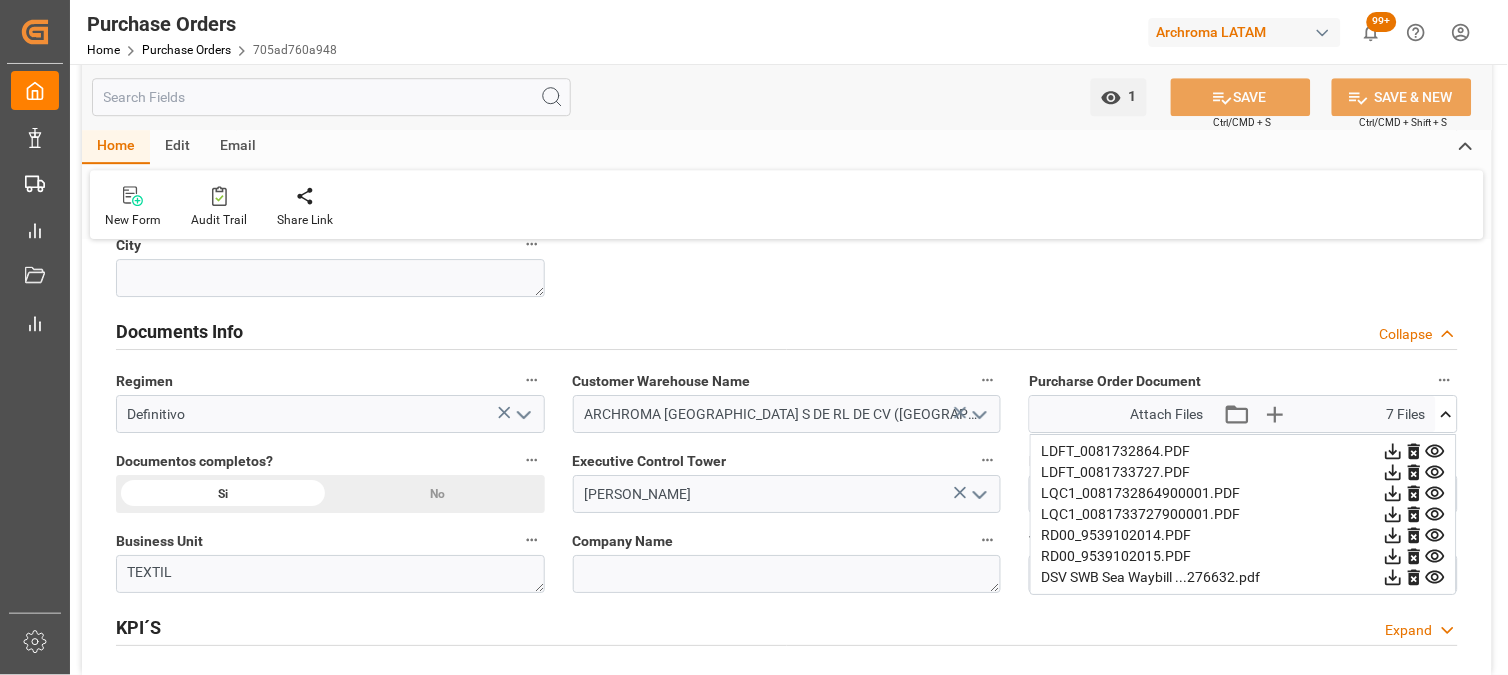 click 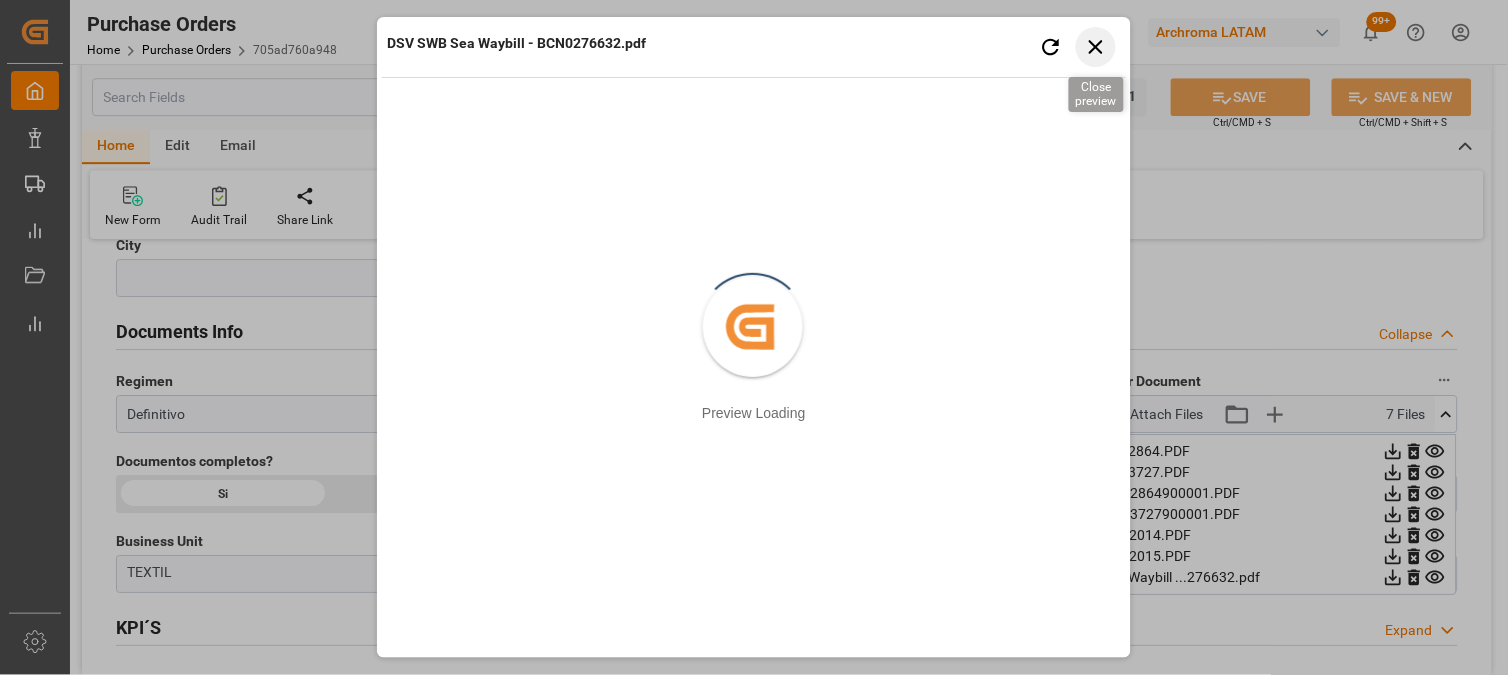 click 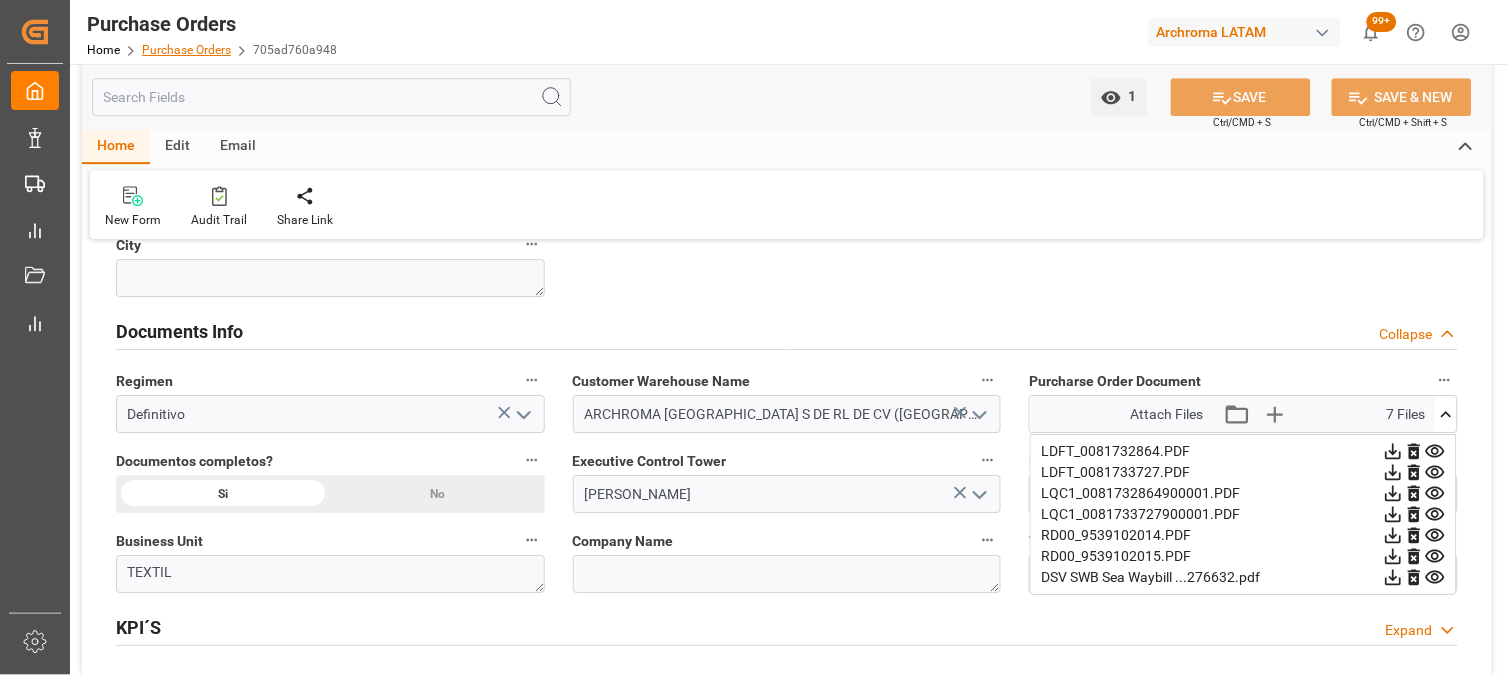 click on "Purchase Orders" at bounding box center [186, 50] 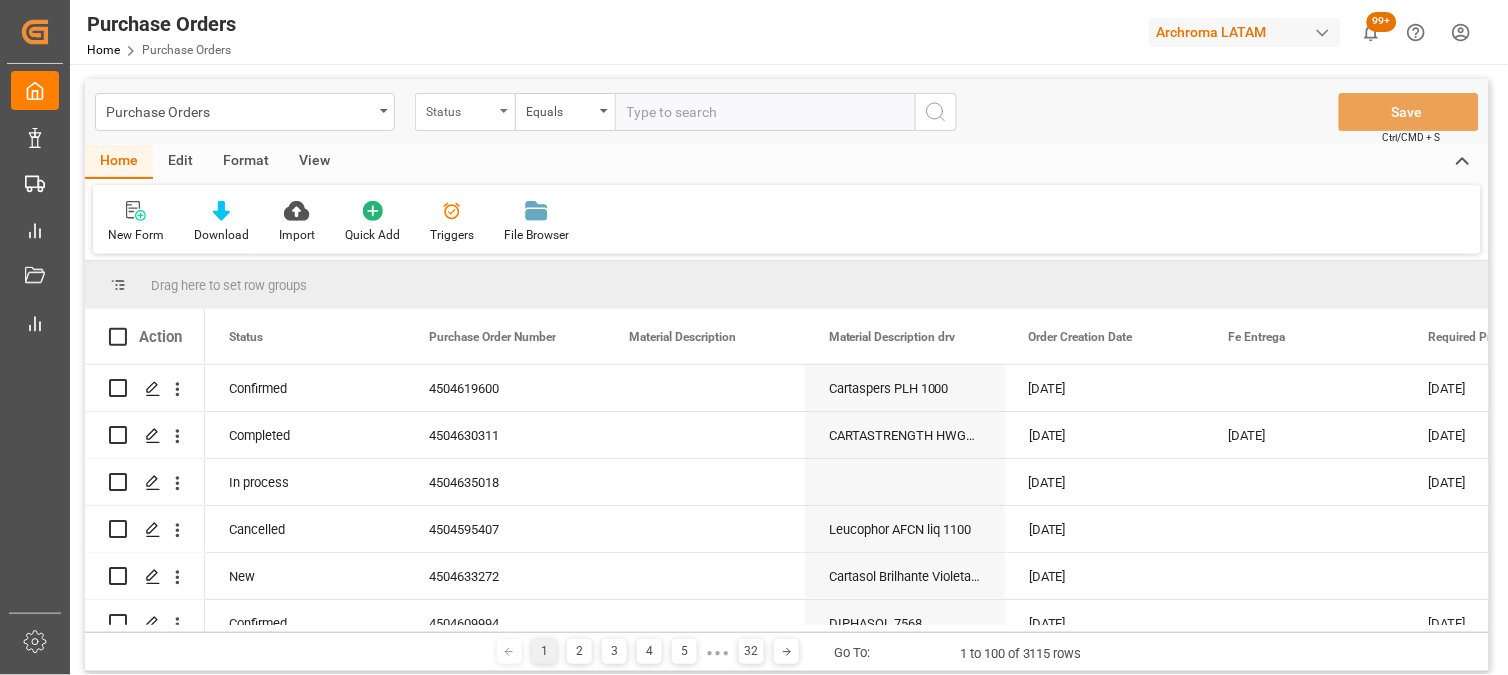 click on "Status" at bounding box center [465, 112] 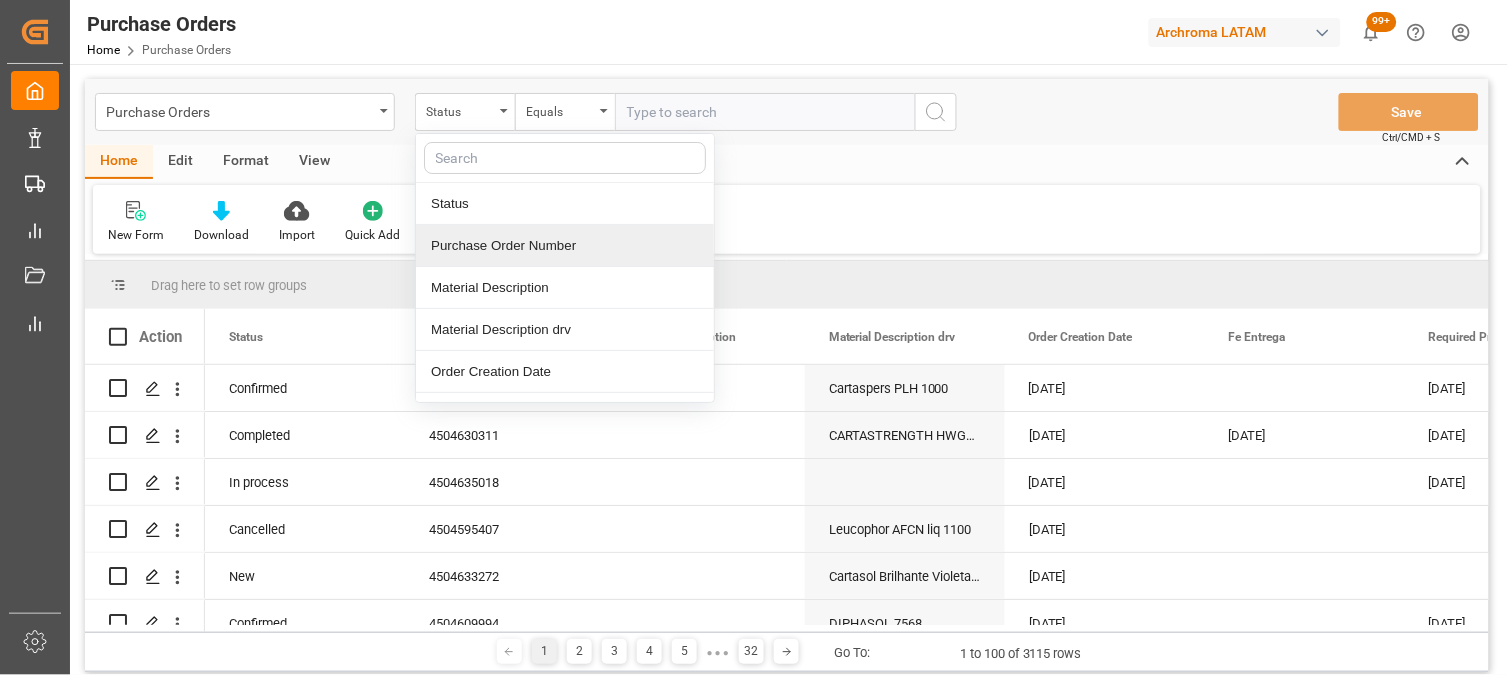 click on "Purchase Order Number" at bounding box center (565, 246) 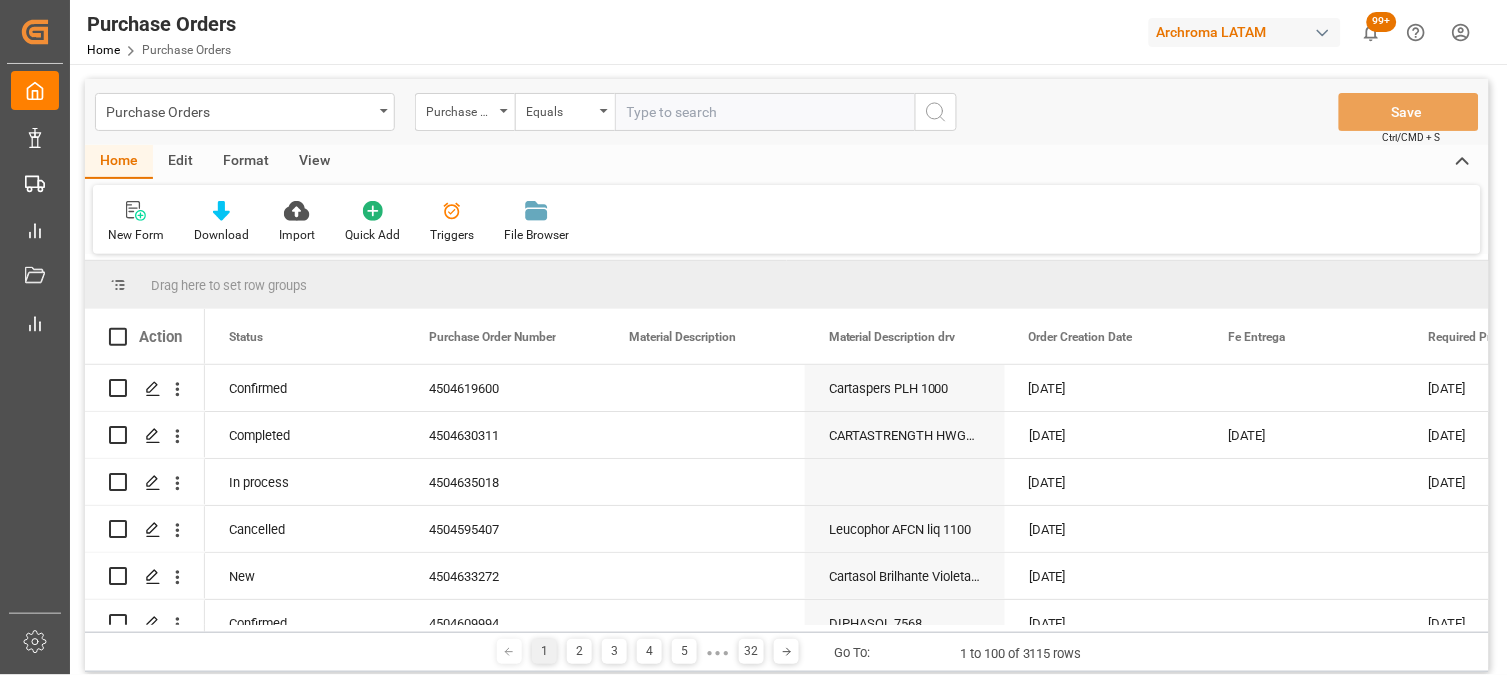 click at bounding box center [765, 112] 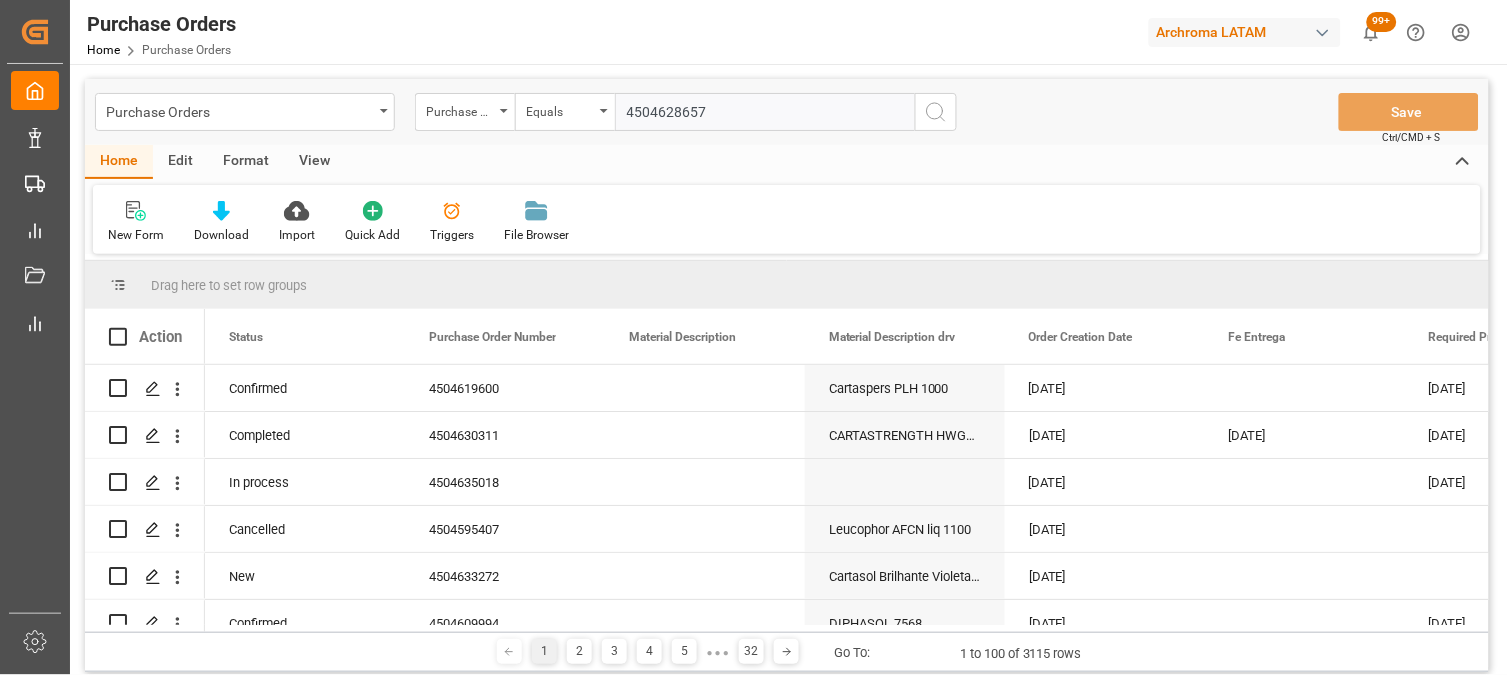 type 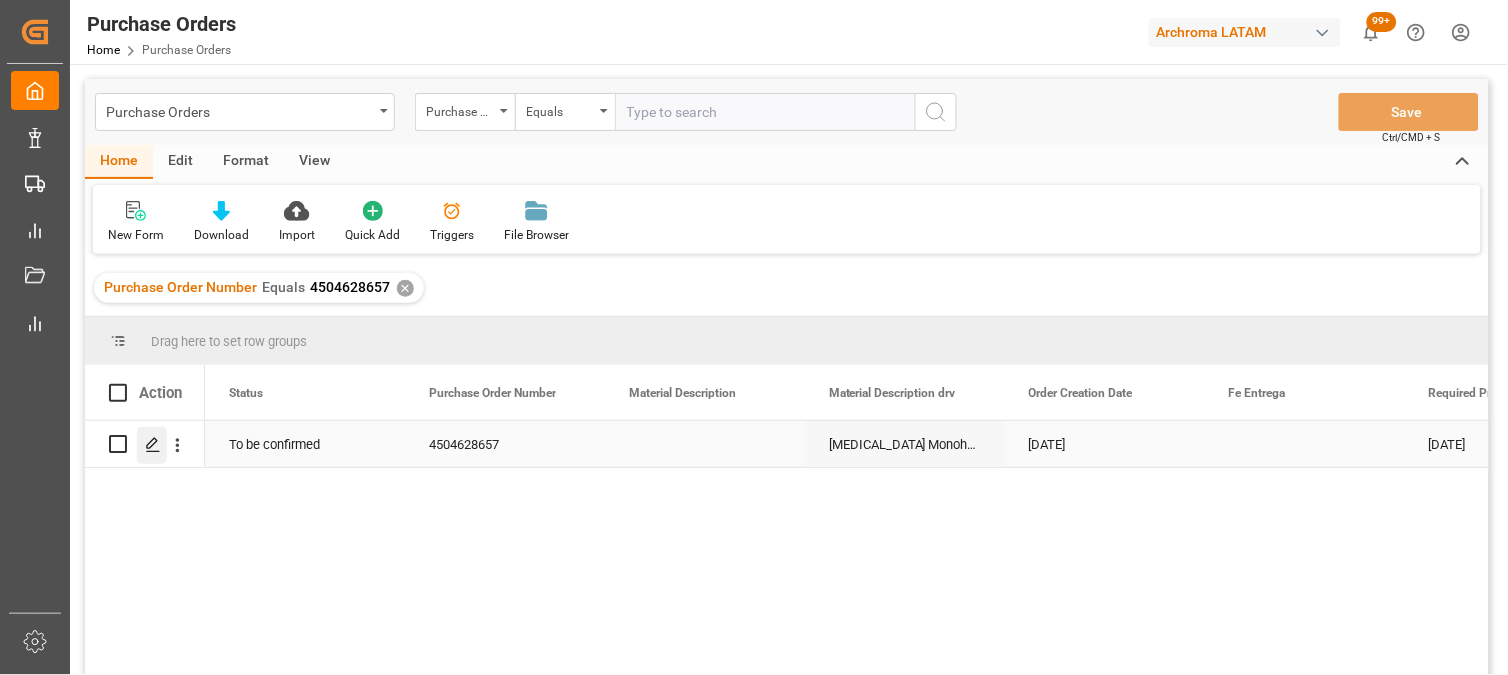 click 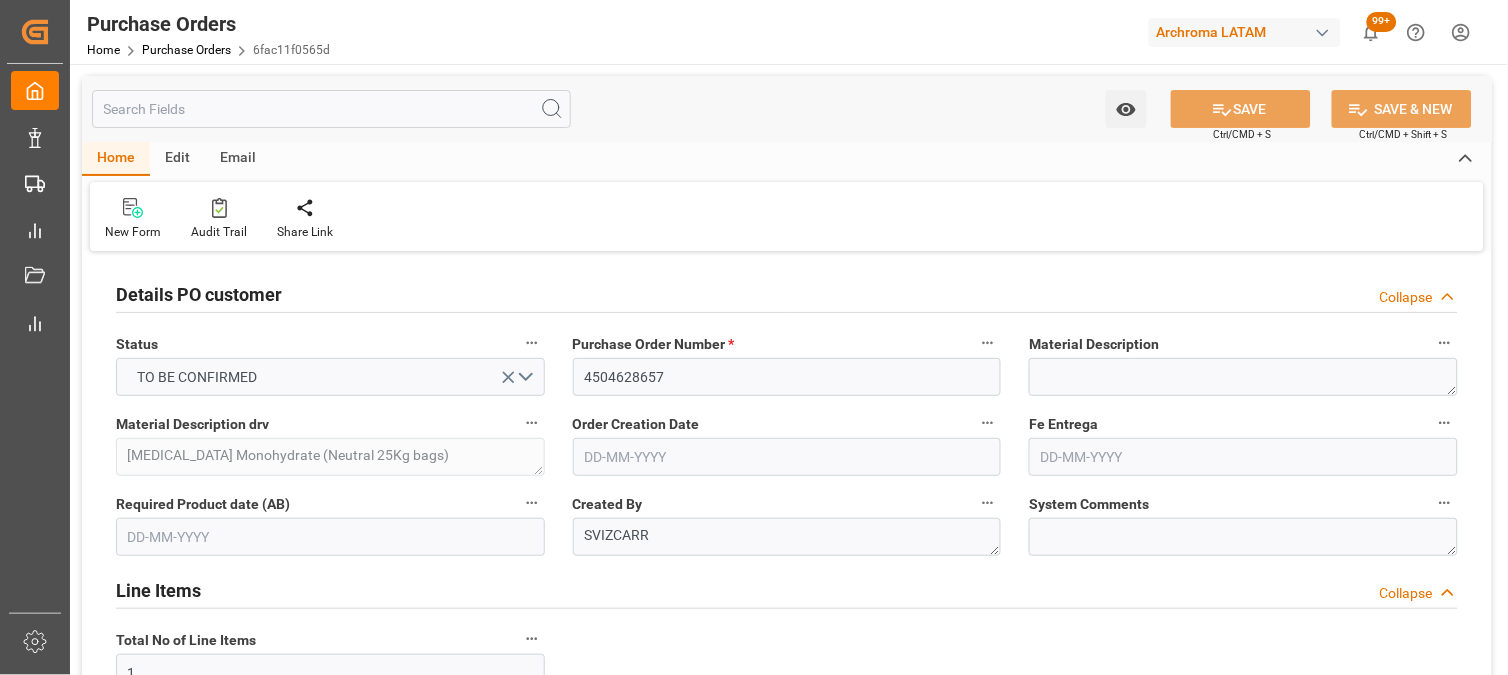 type on "[DATE]" 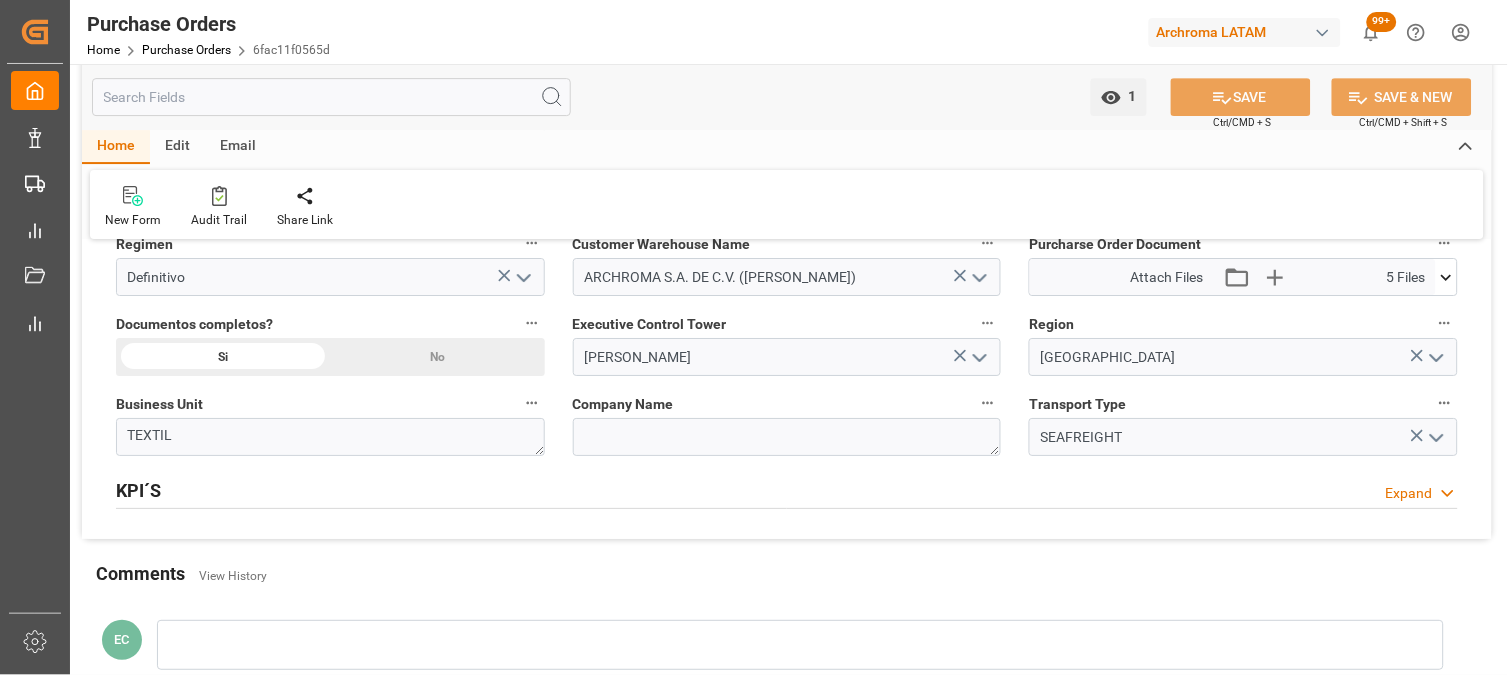 scroll, scrollTop: 1444, scrollLeft: 0, axis: vertical 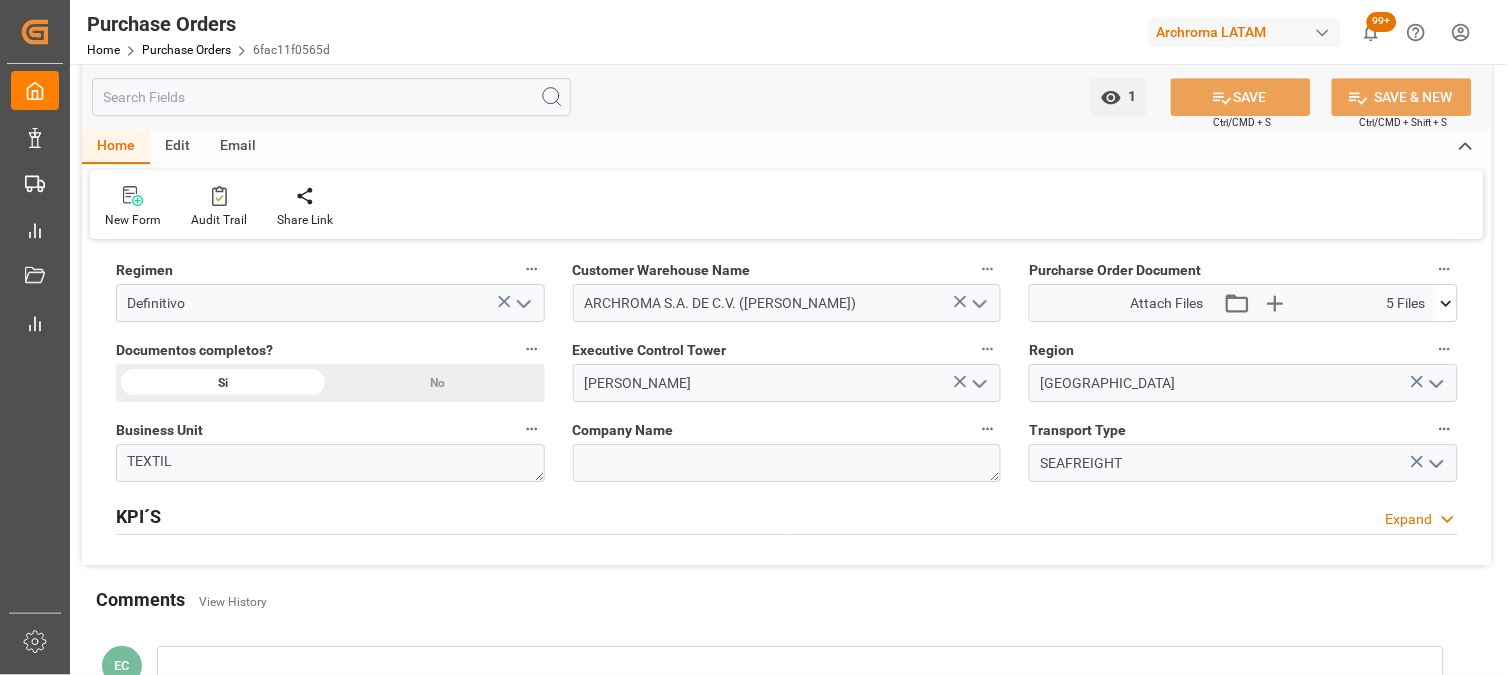 click 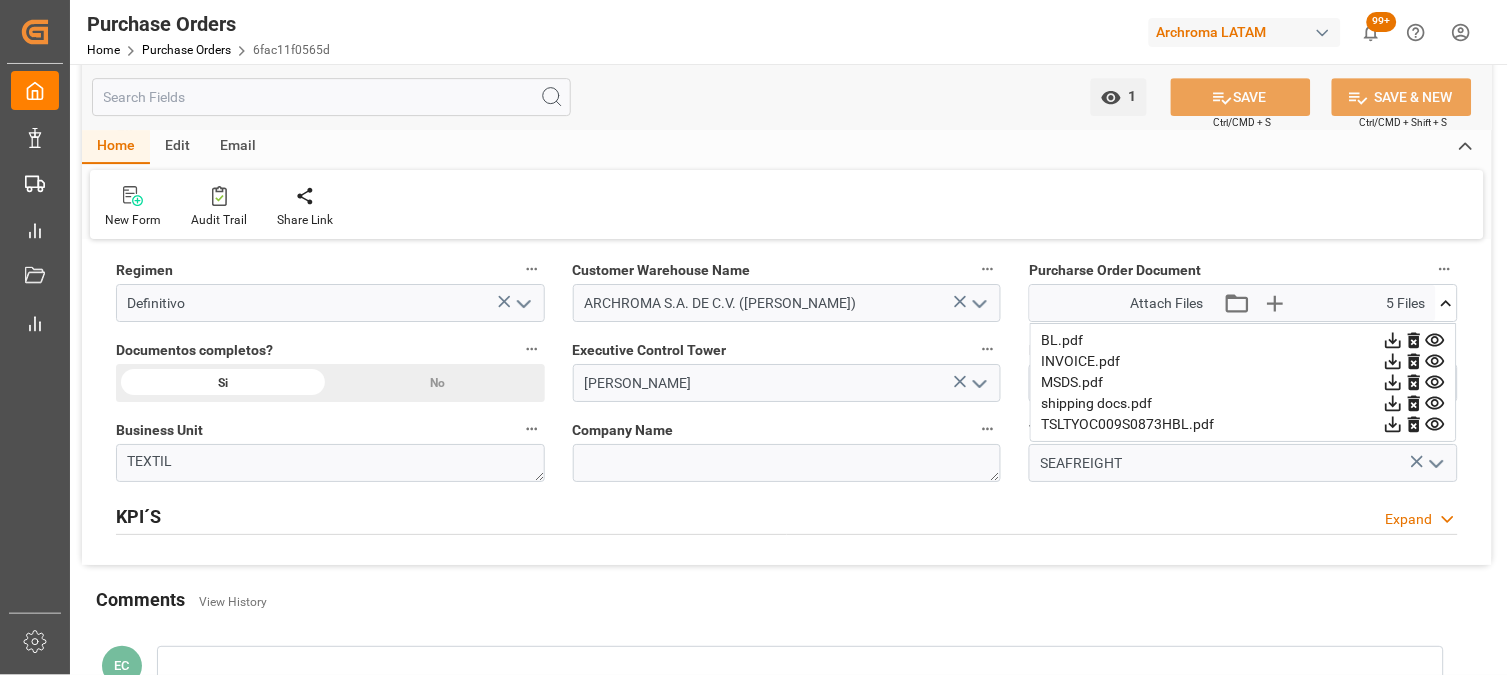 click 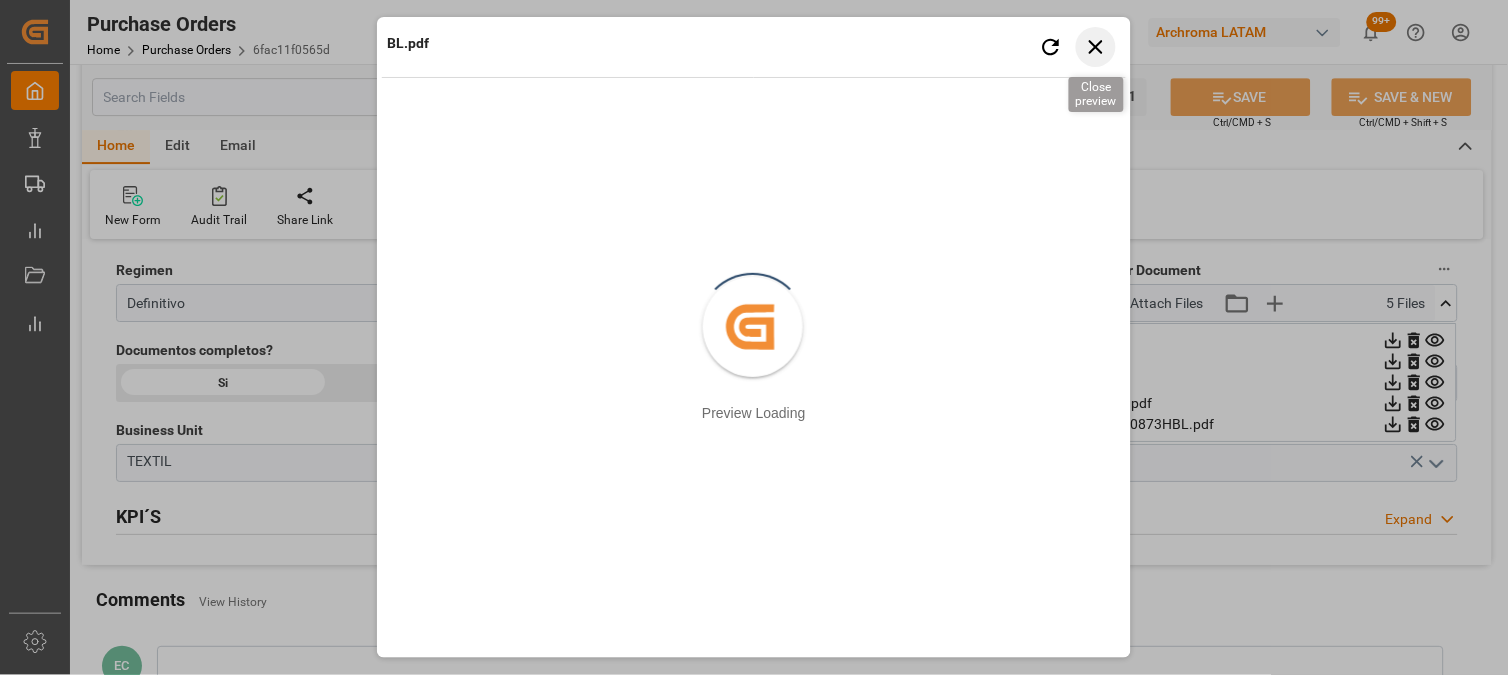 click 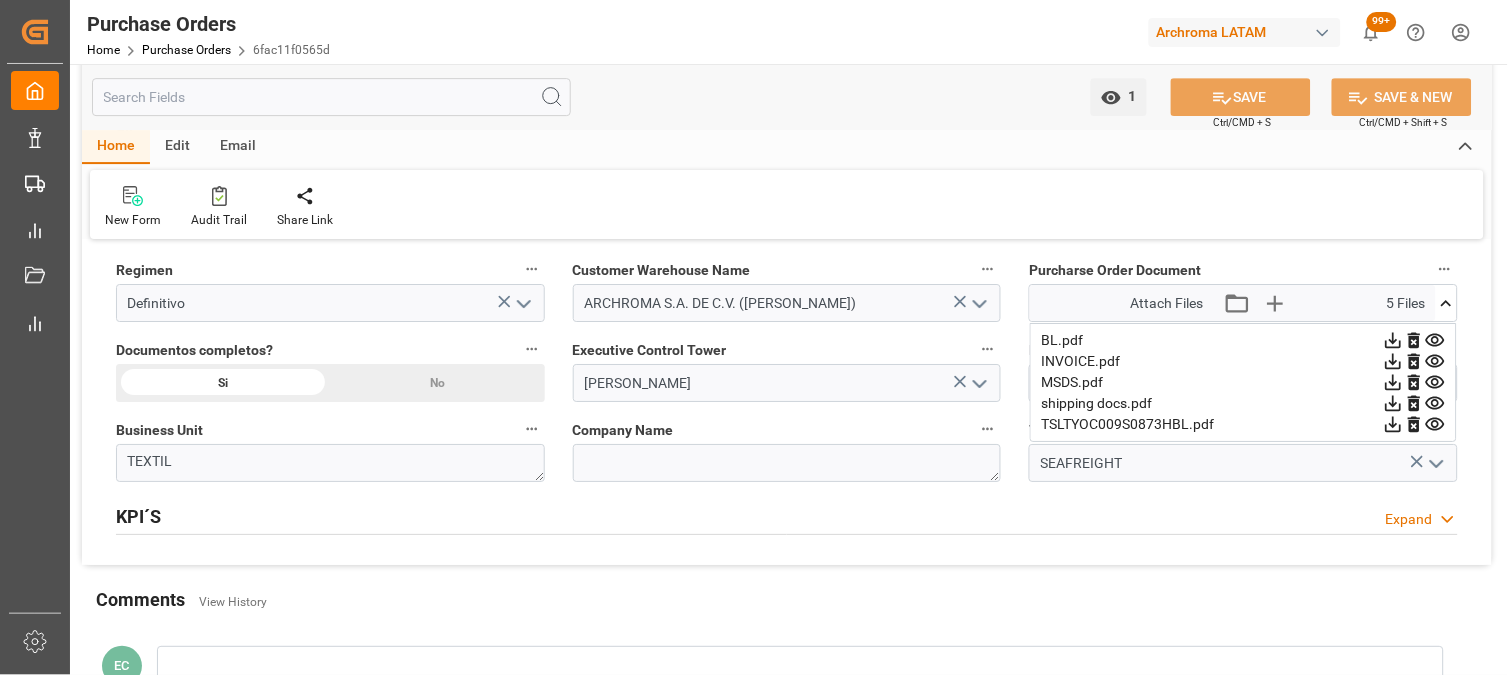 click 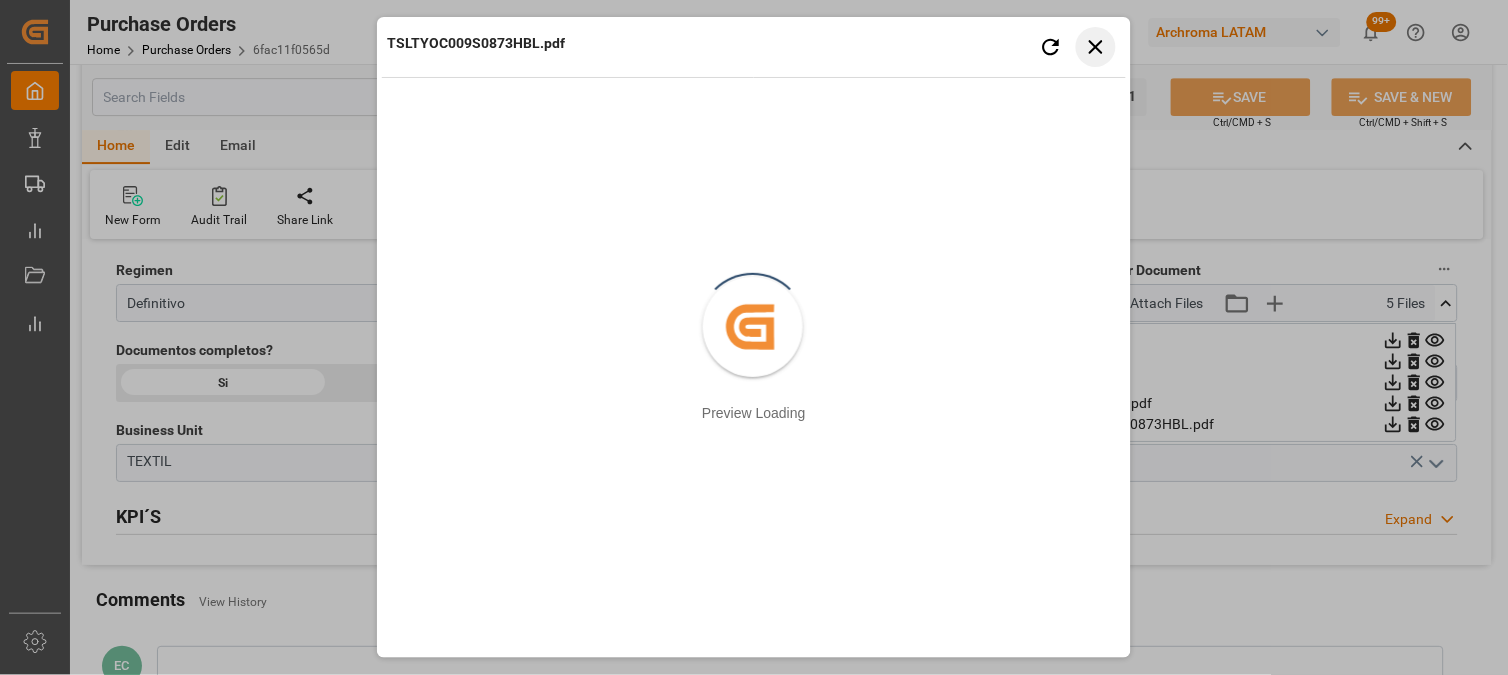 drag, startPoint x: 1105, startPoint y: 51, endPoint x: 1252, endPoint y: 213, distance: 218.75328 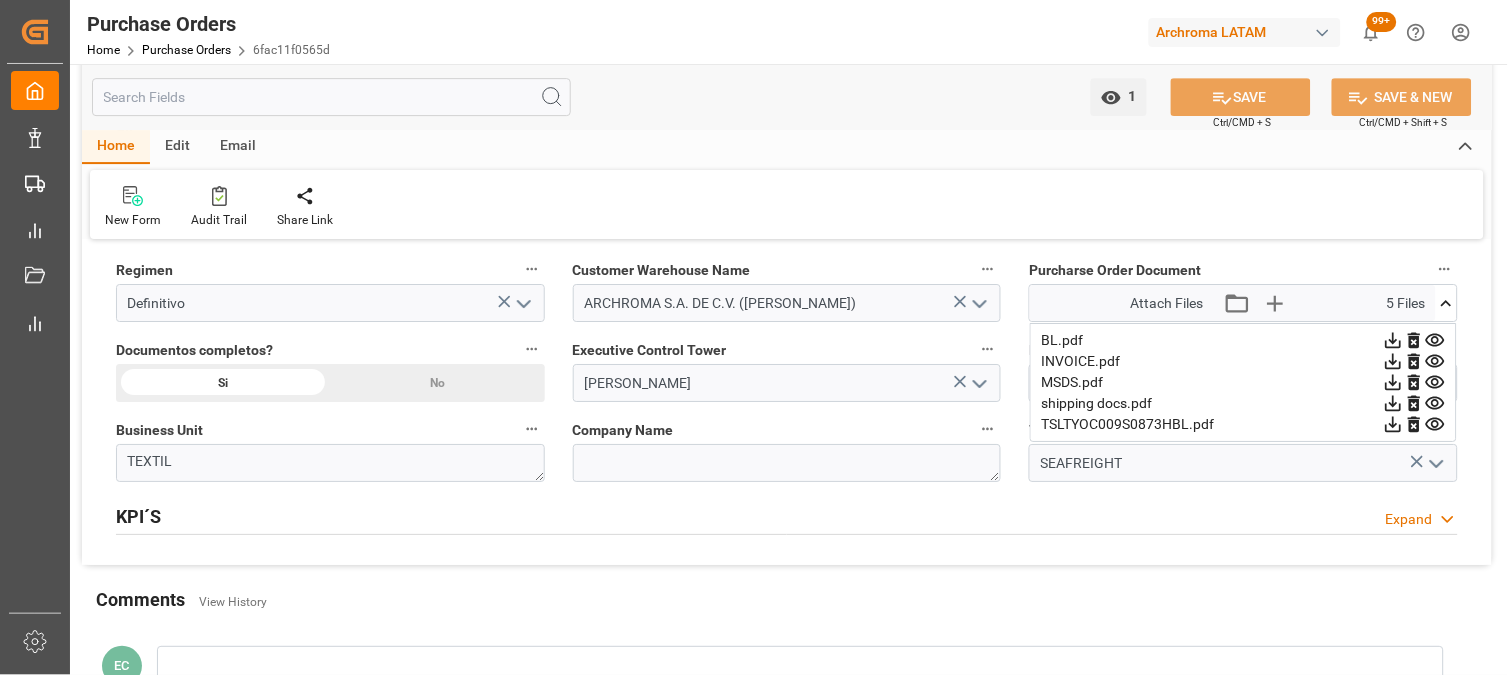 click 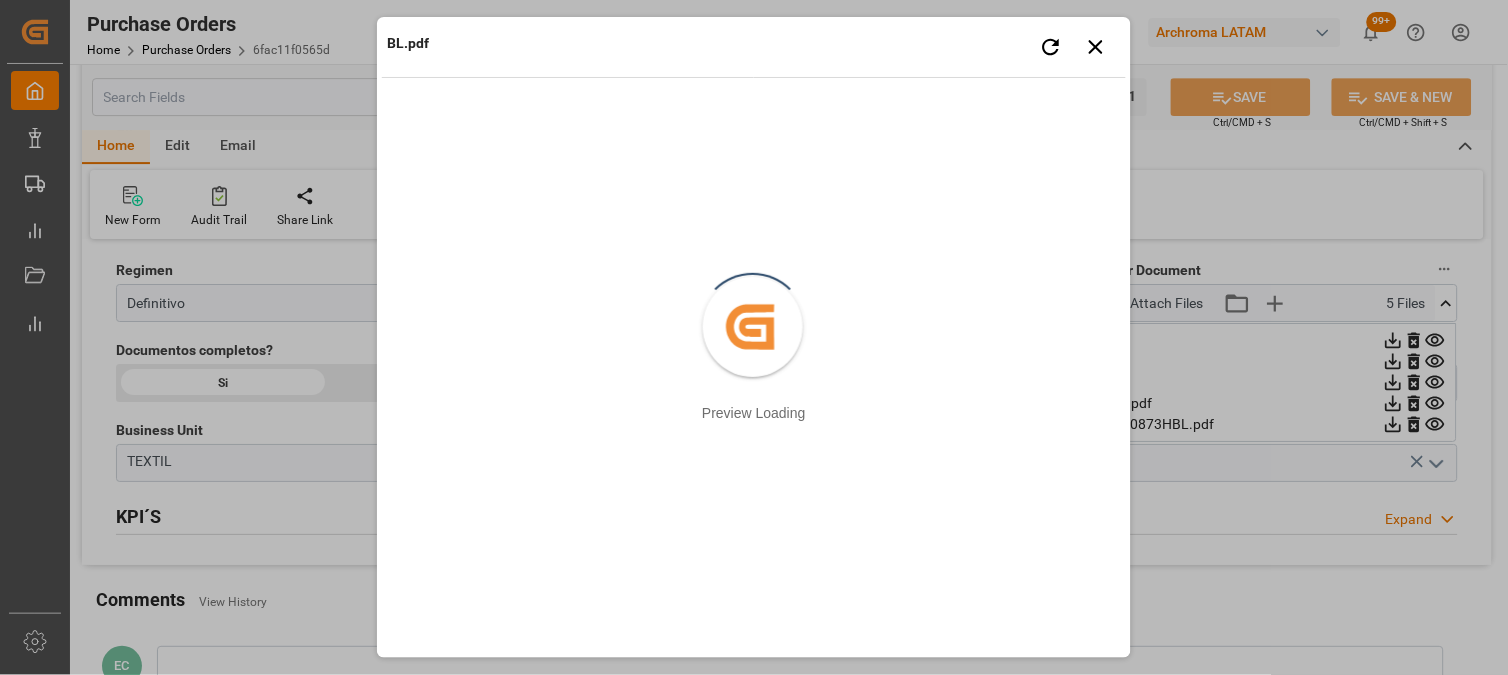 type 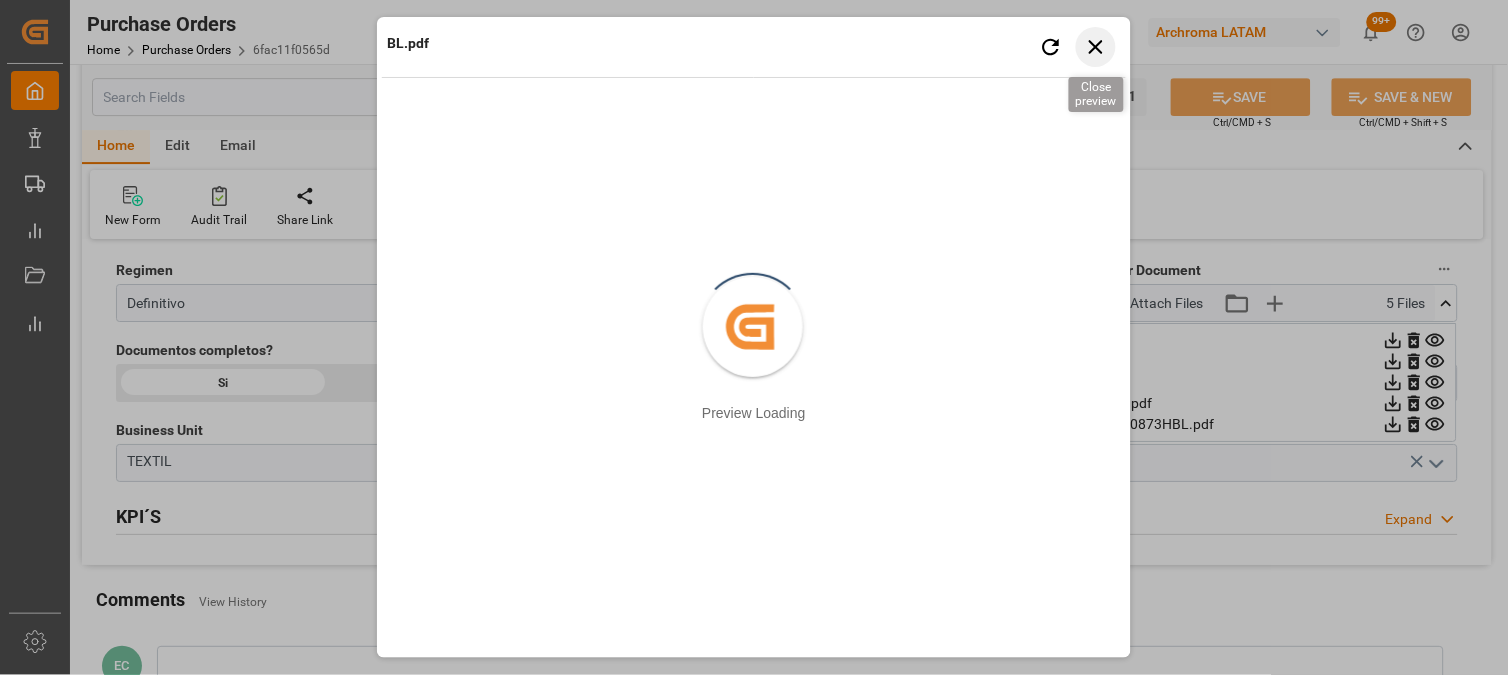 click 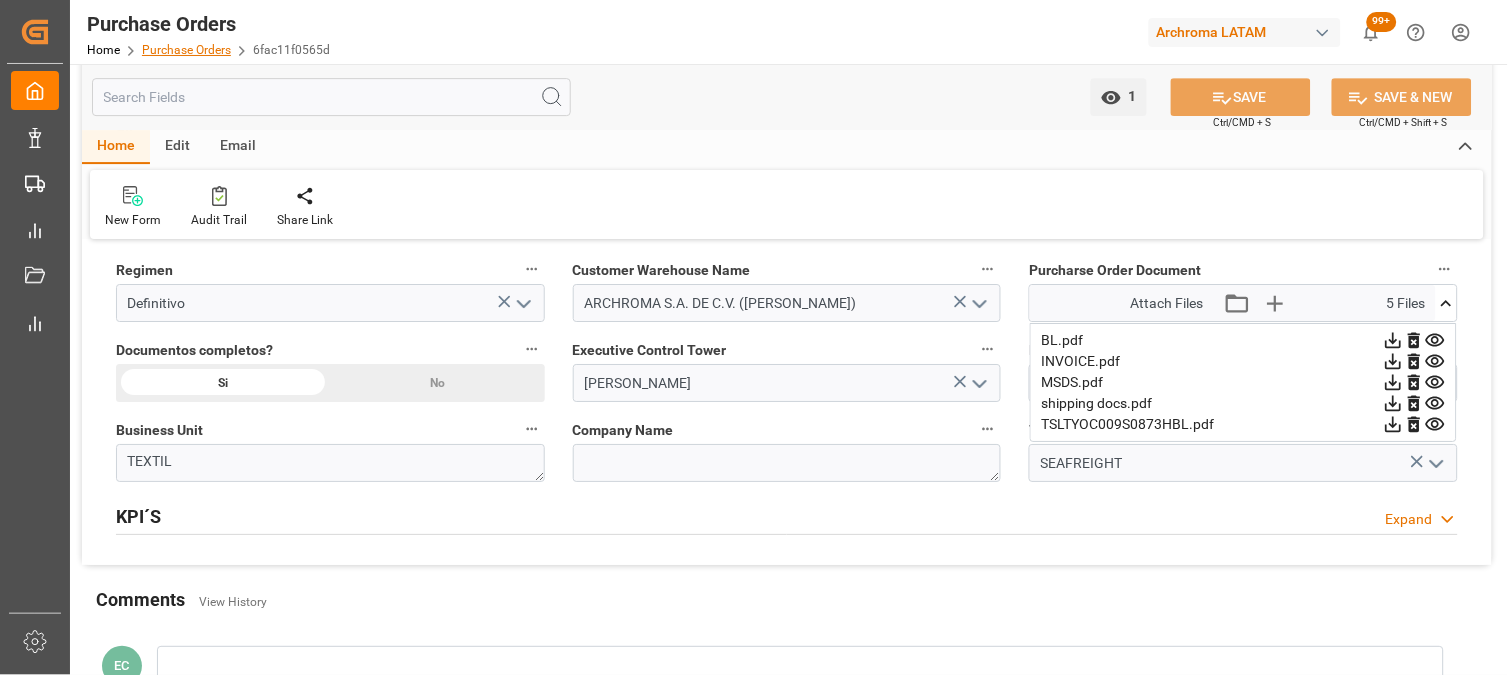 click on "Purchase Orders" at bounding box center (186, 50) 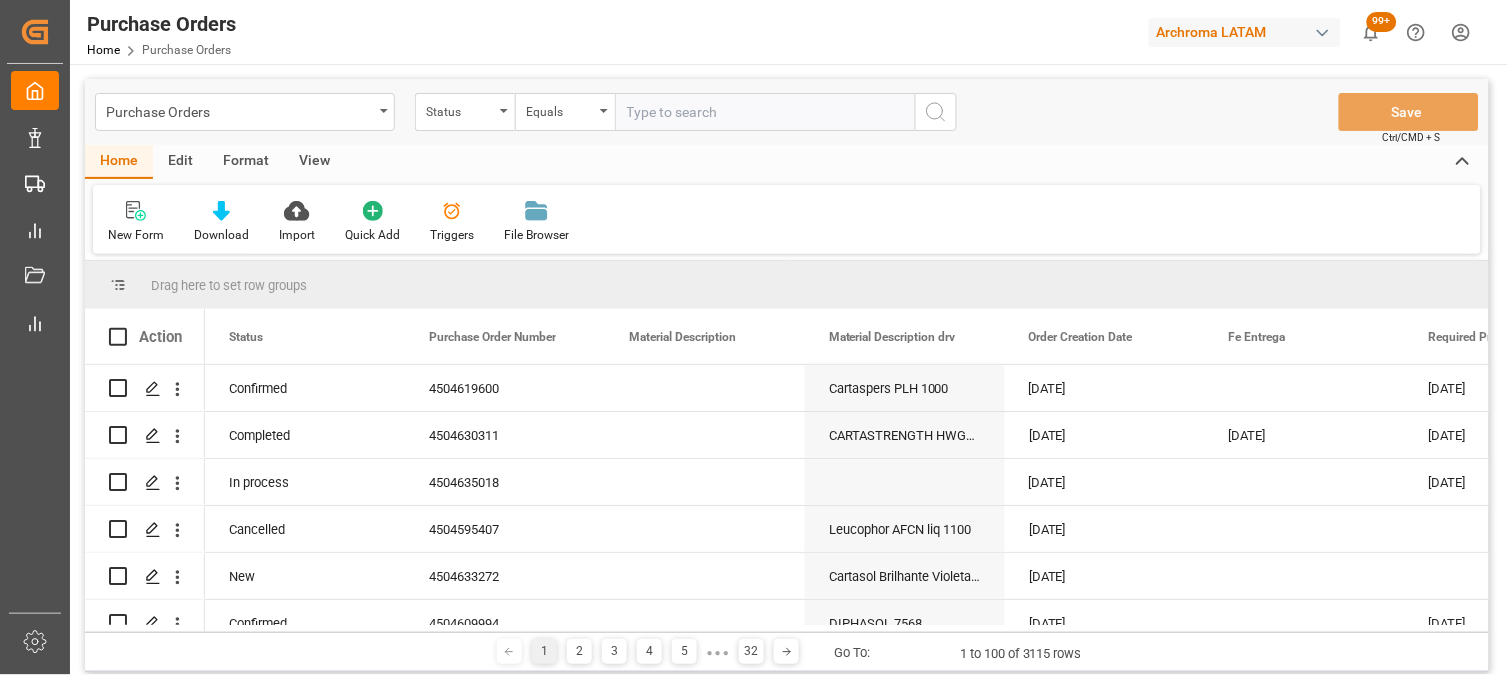 click on "Status" at bounding box center [460, 109] 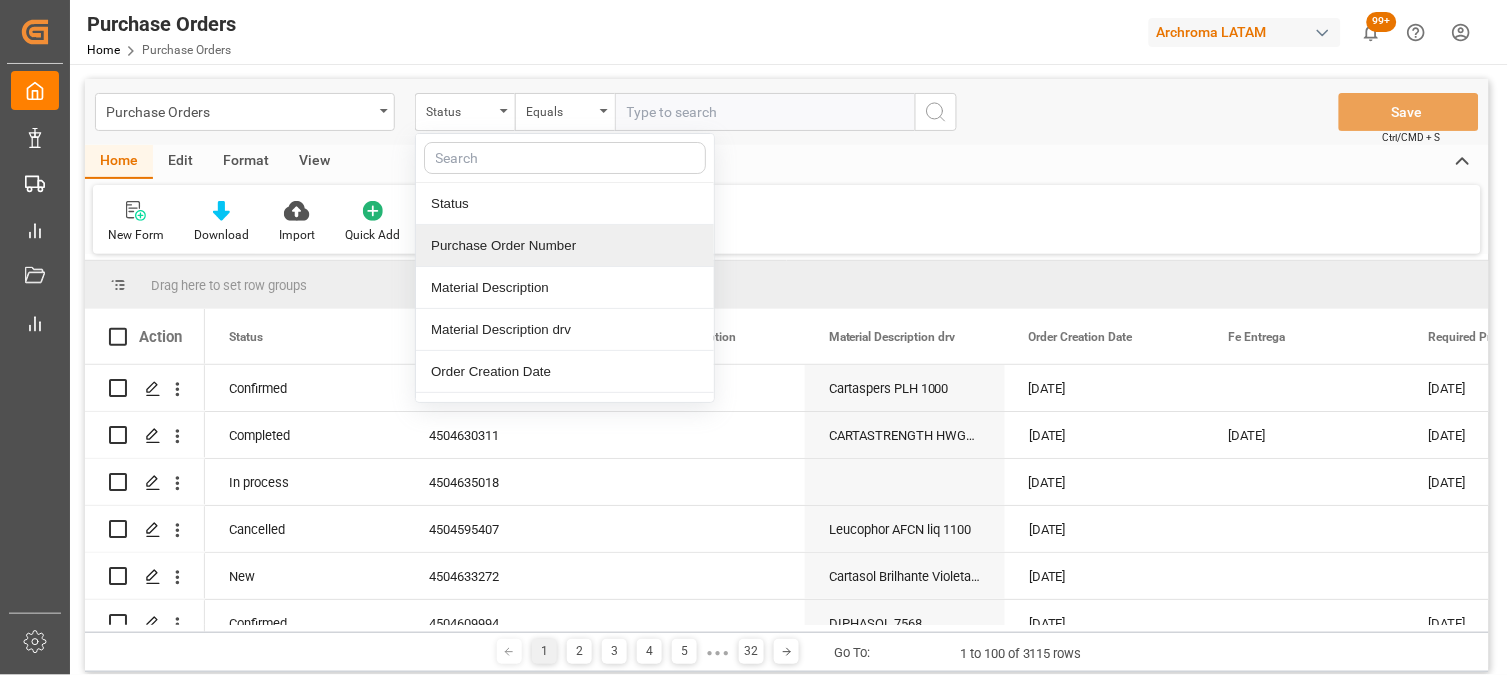 click on "Purchase Order Number" at bounding box center (565, 246) 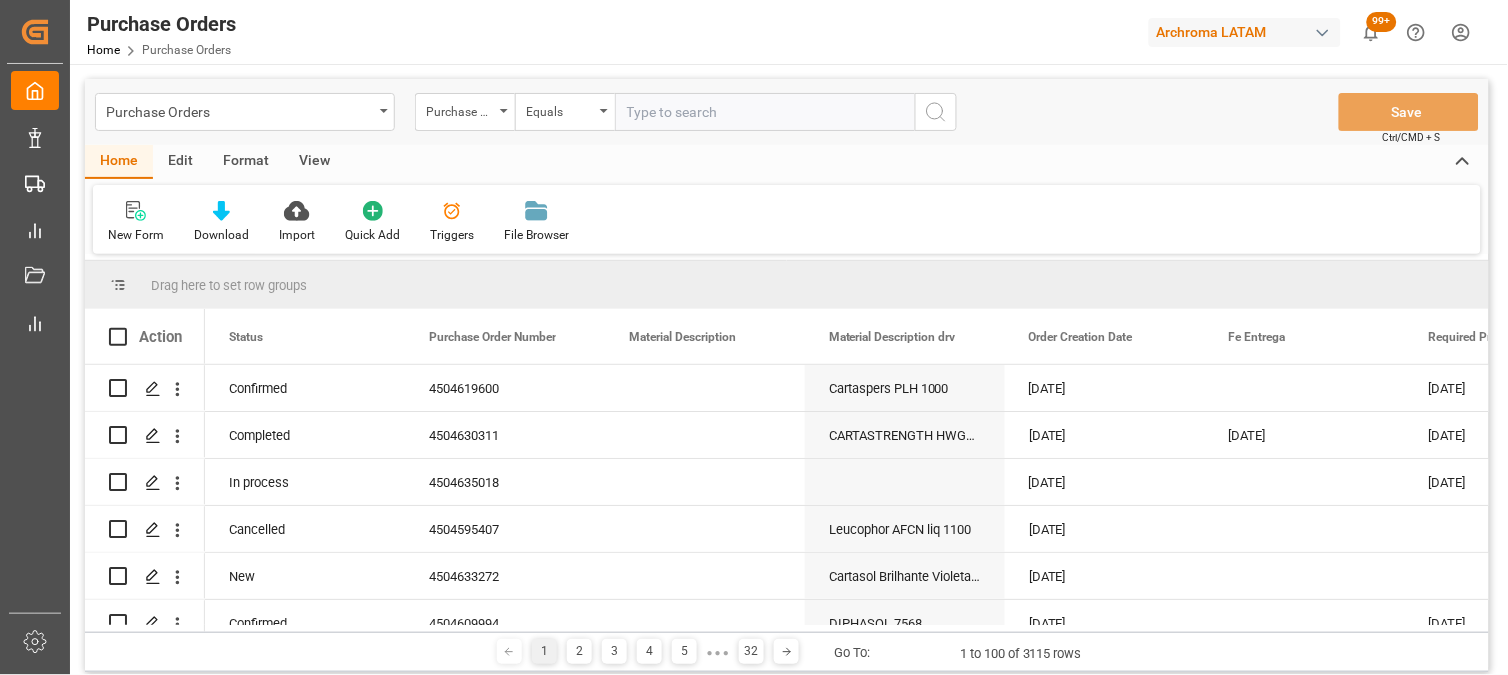 click at bounding box center (765, 112) 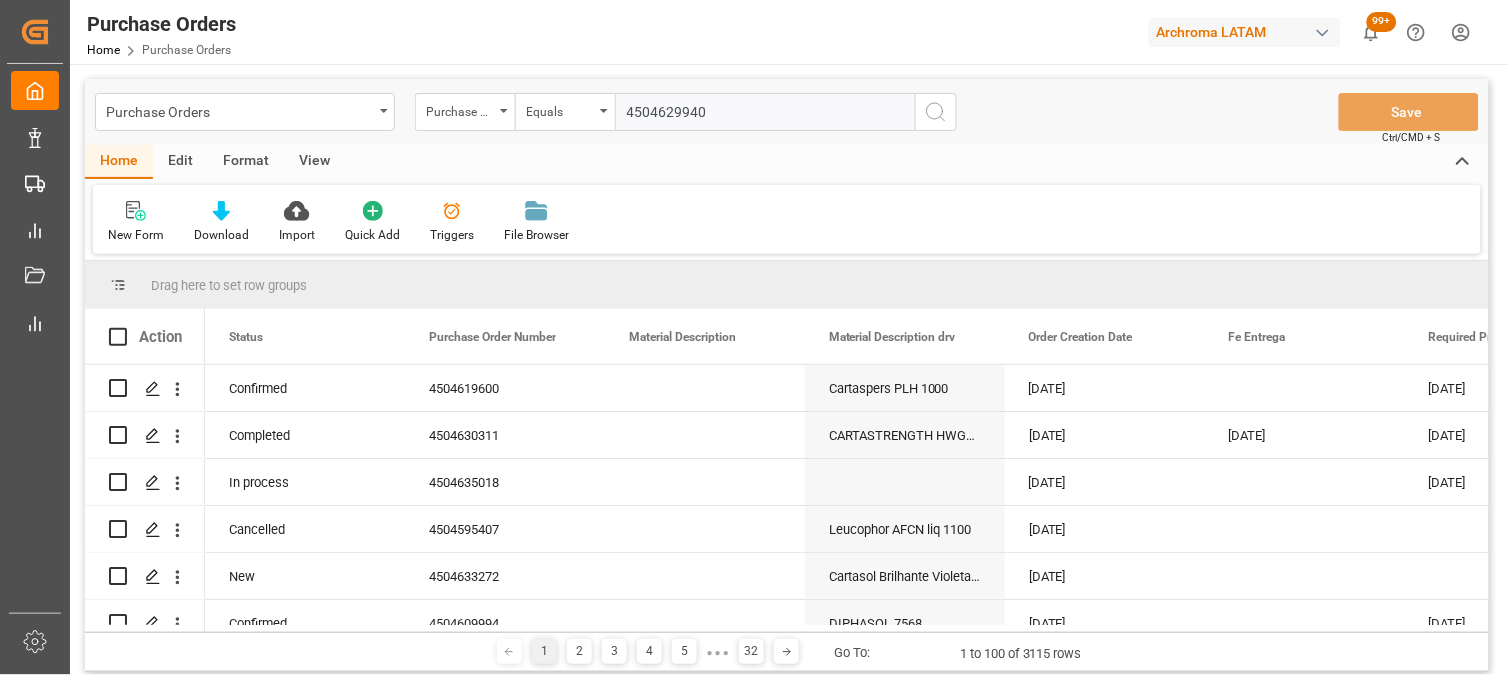 type 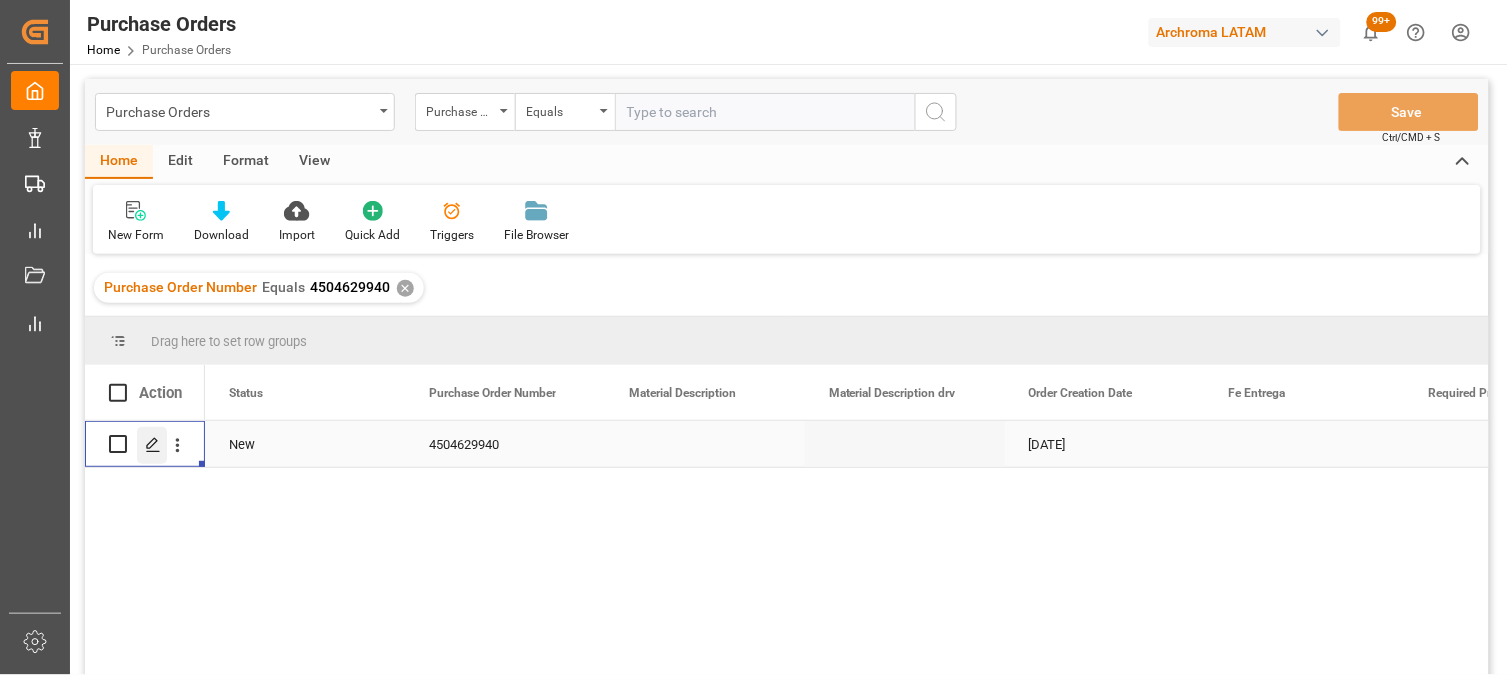 click 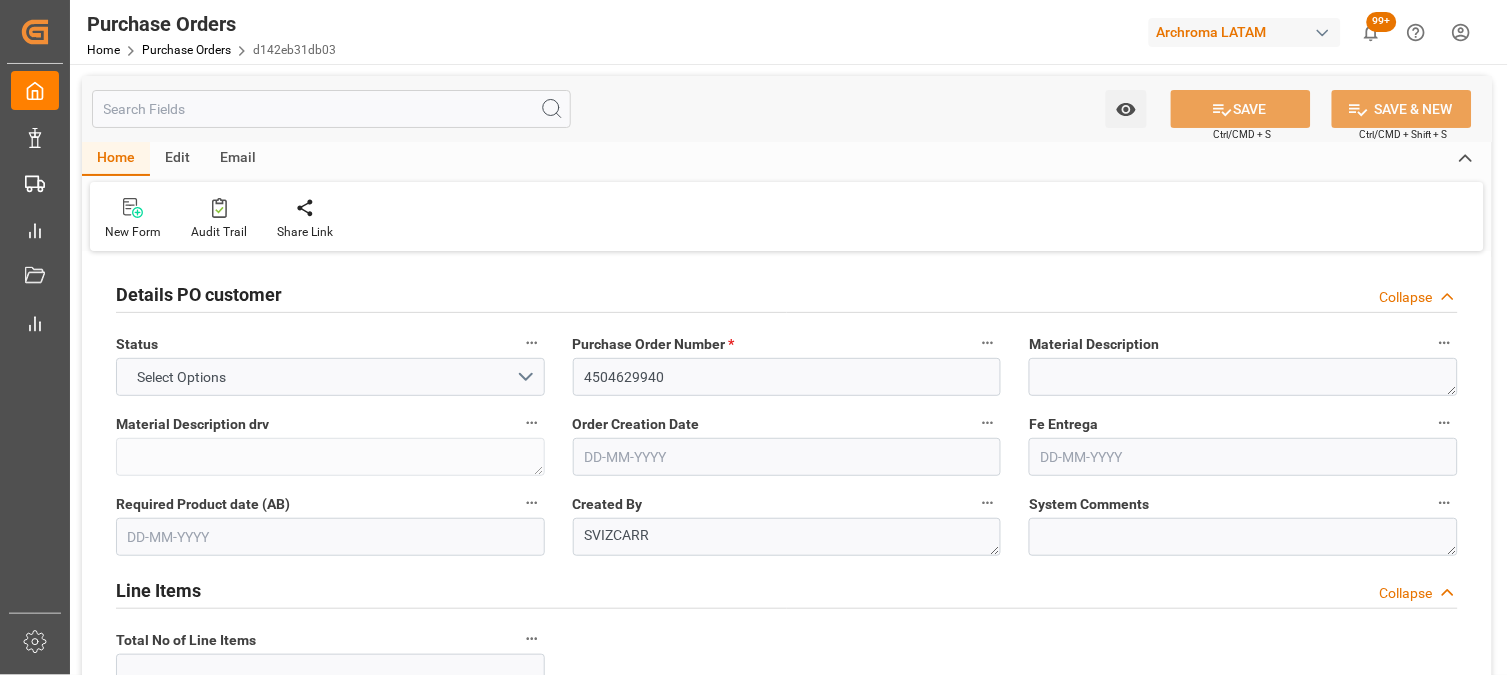 type on "1" 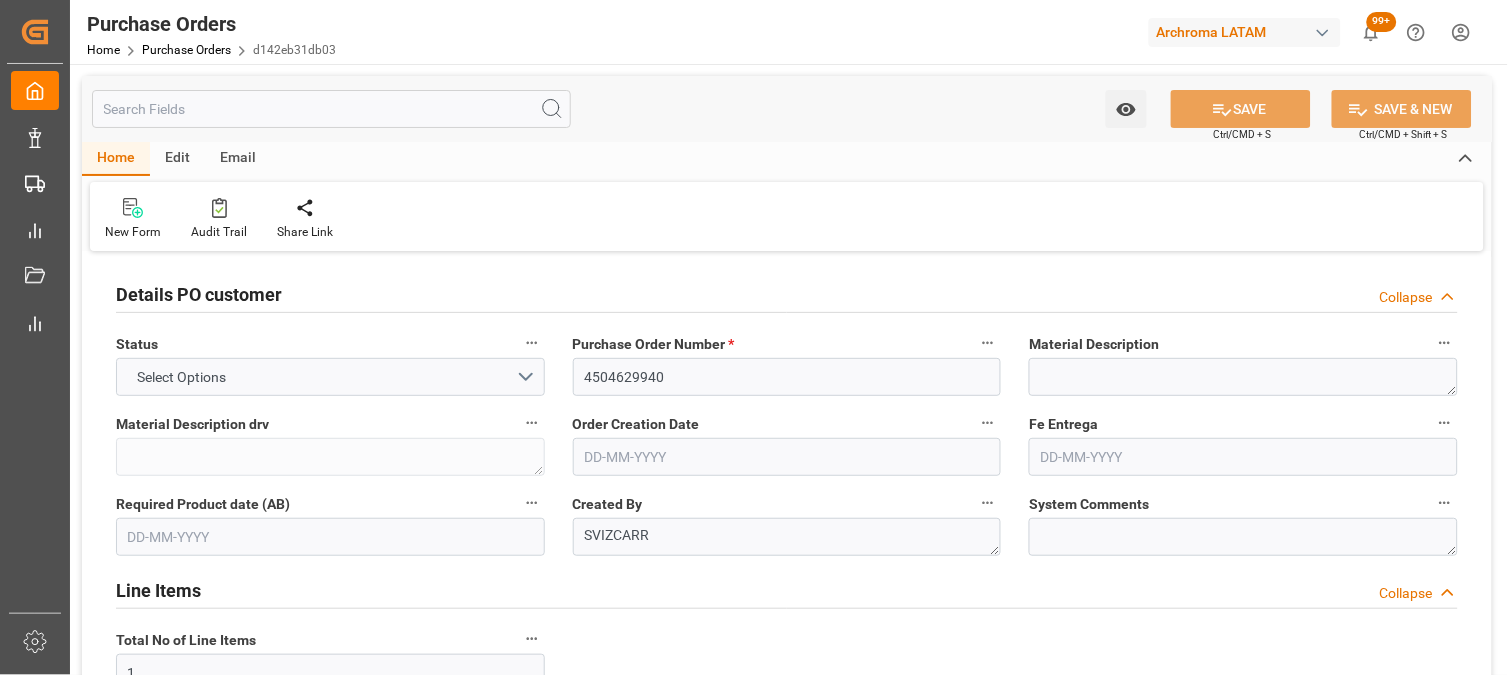 type on "[DATE]" 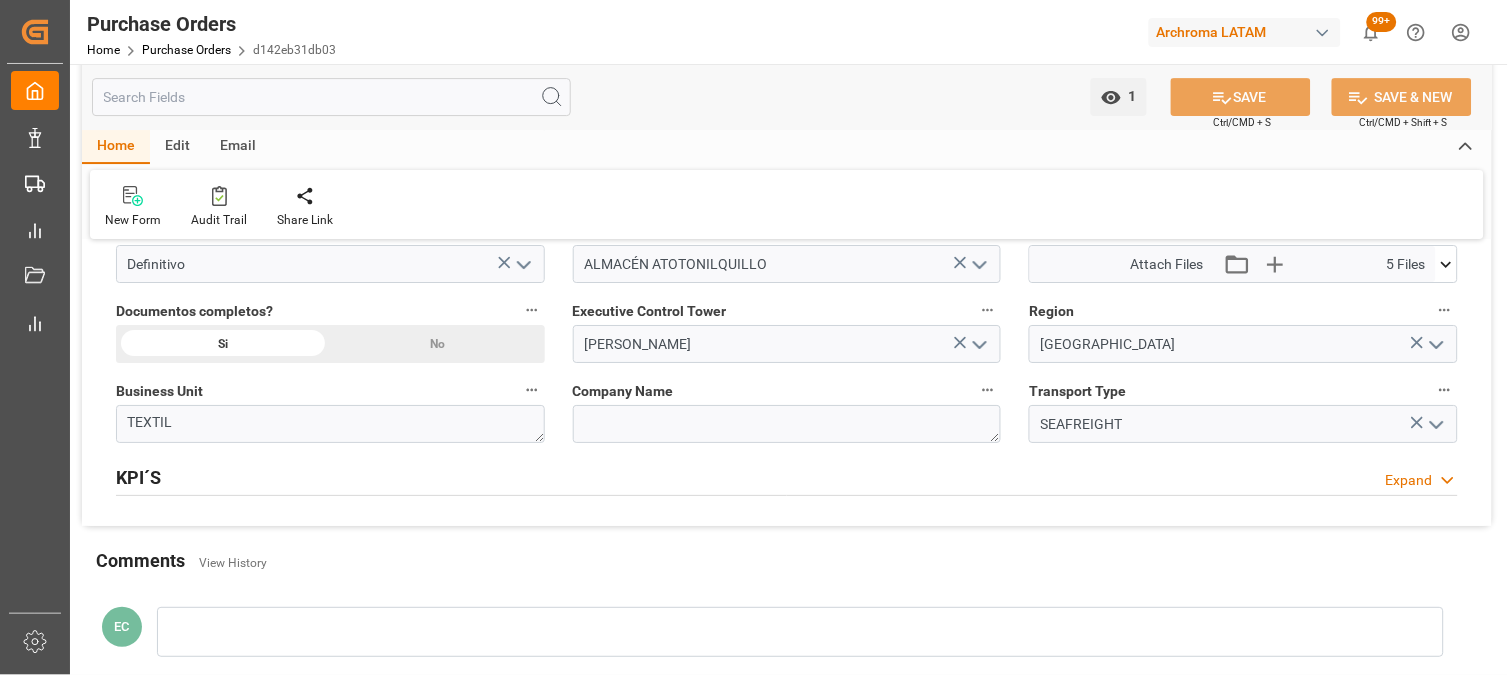 scroll, scrollTop: 1444, scrollLeft: 0, axis: vertical 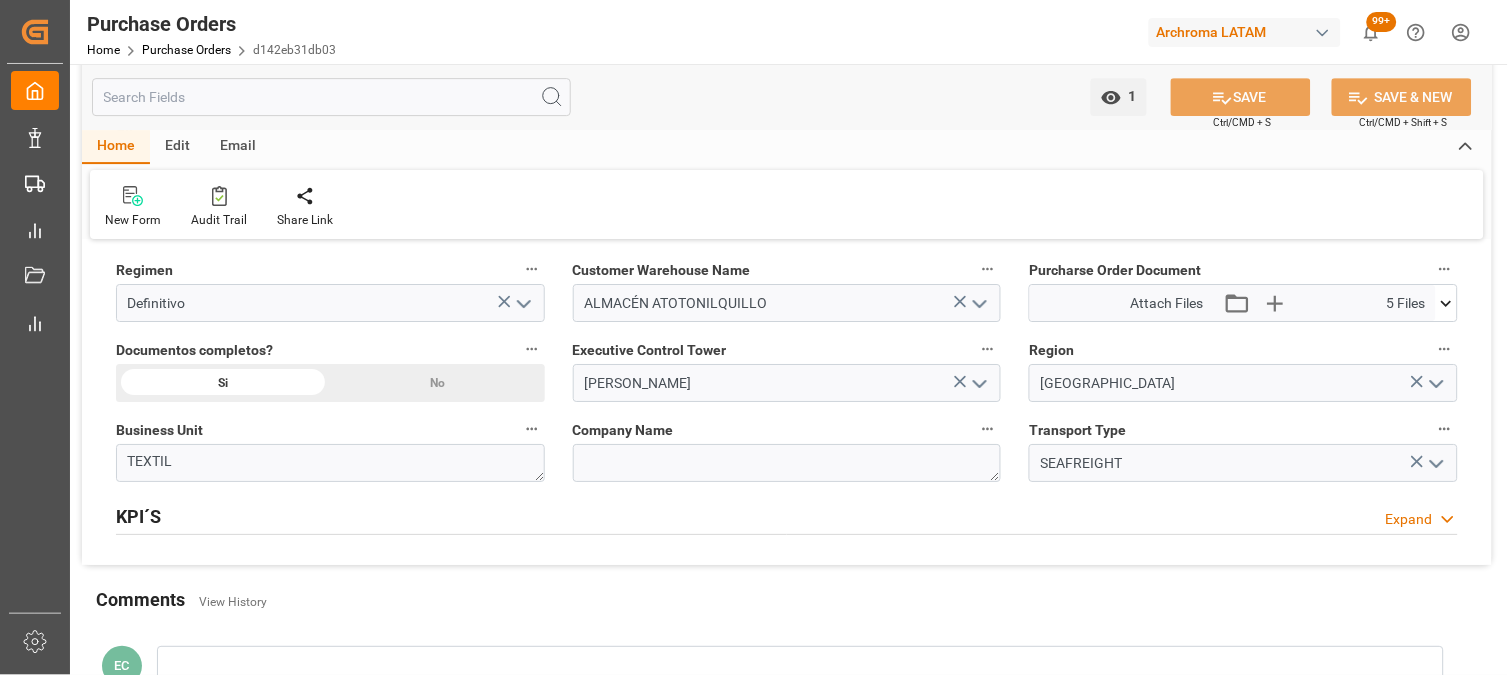 click 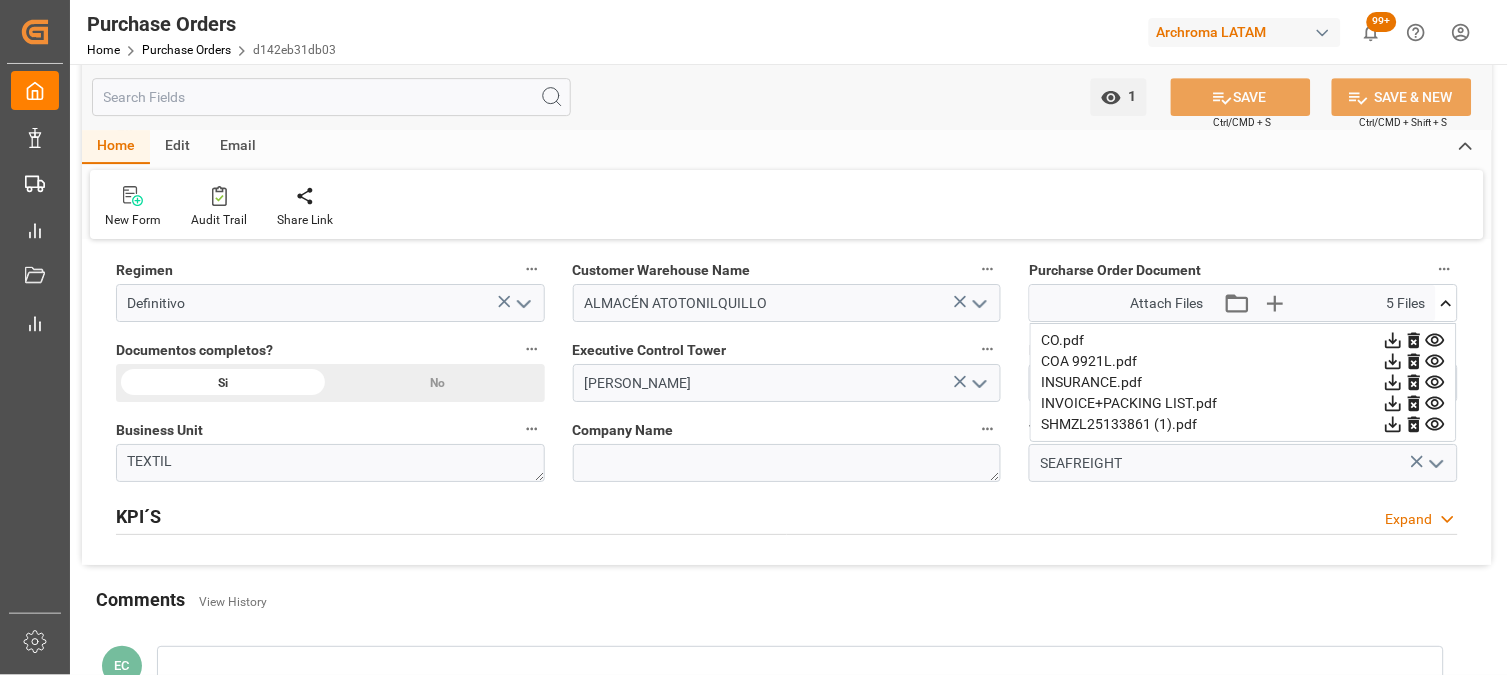 click 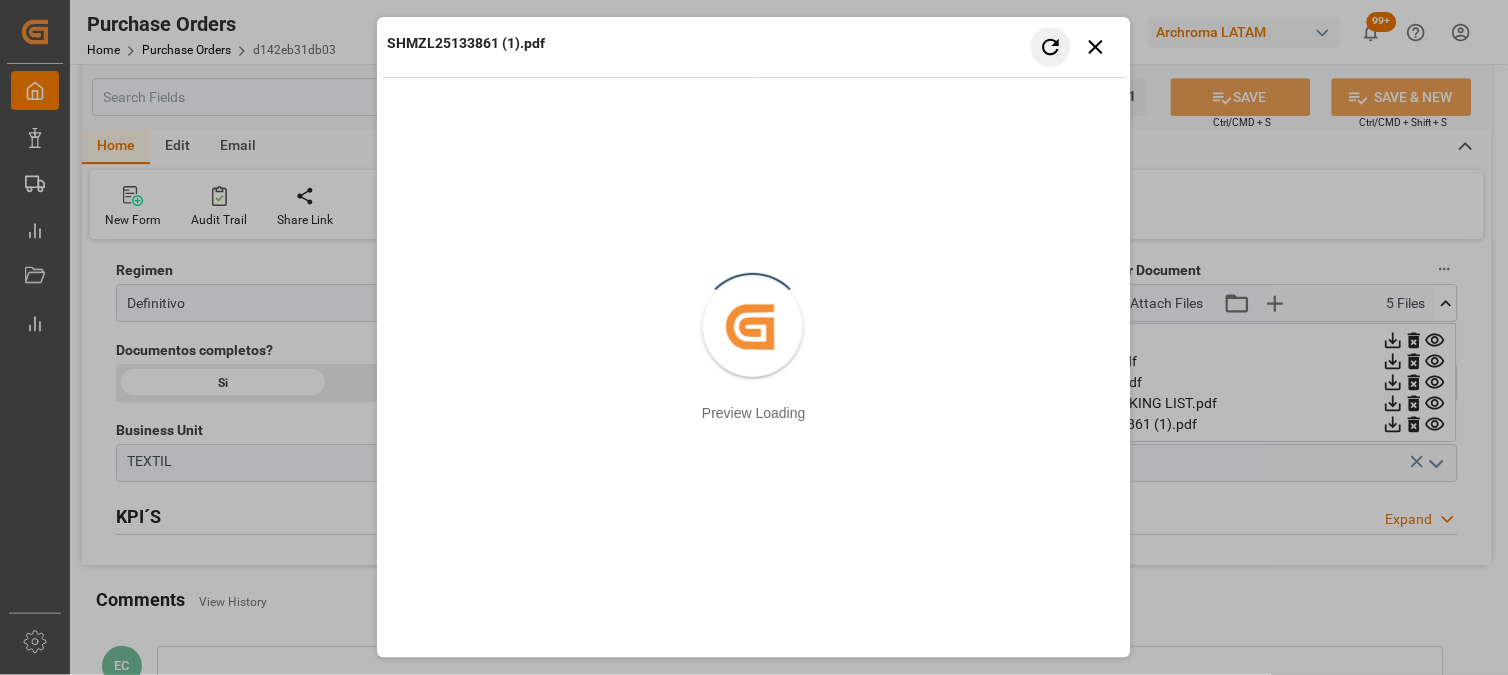 type 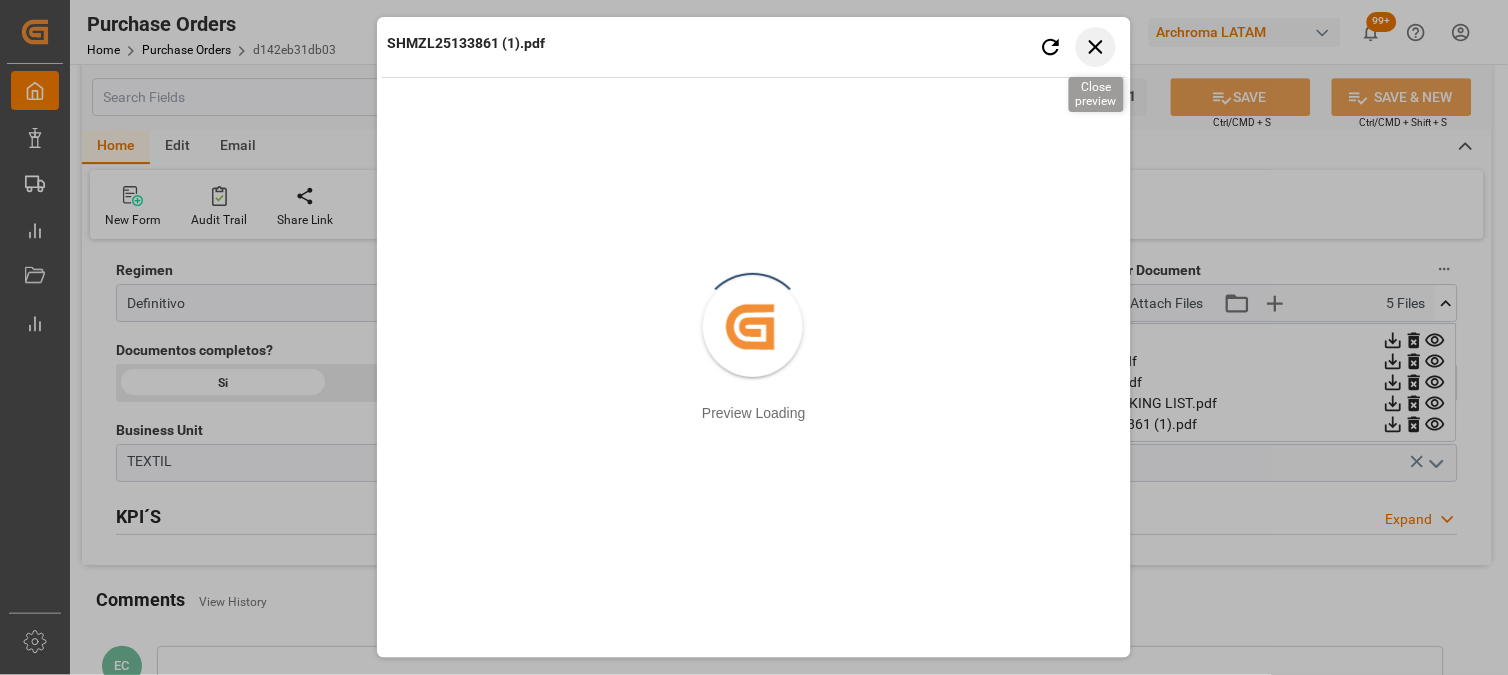 click 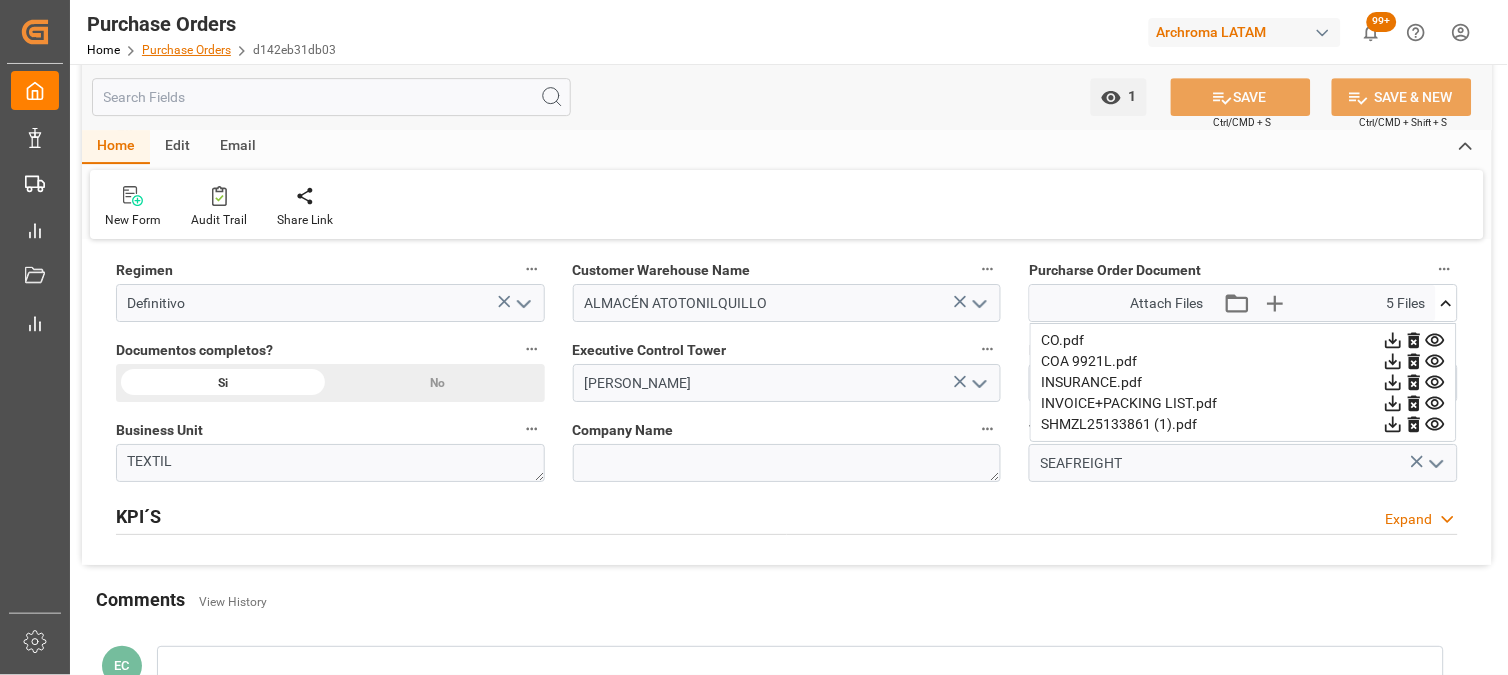 click on "Purchase Orders" at bounding box center [186, 50] 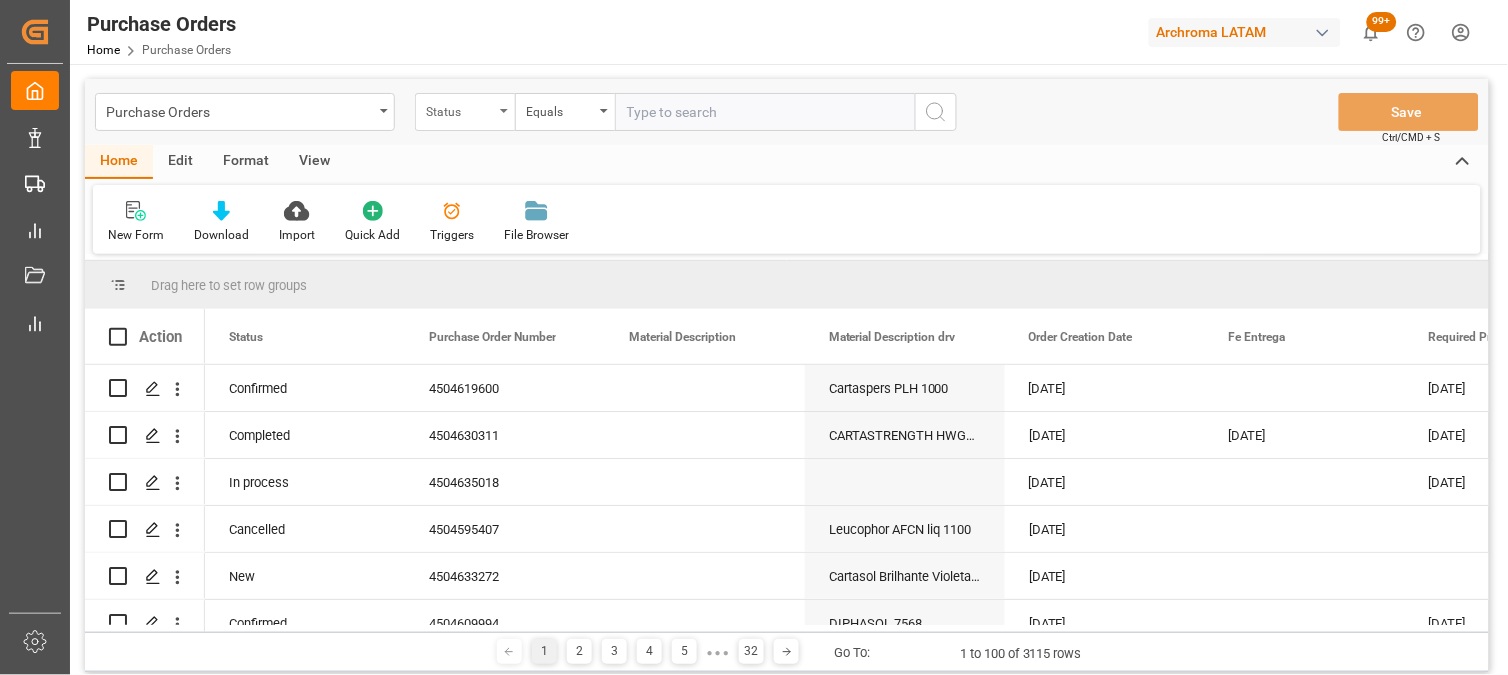click on "Status" at bounding box center [460, 109] 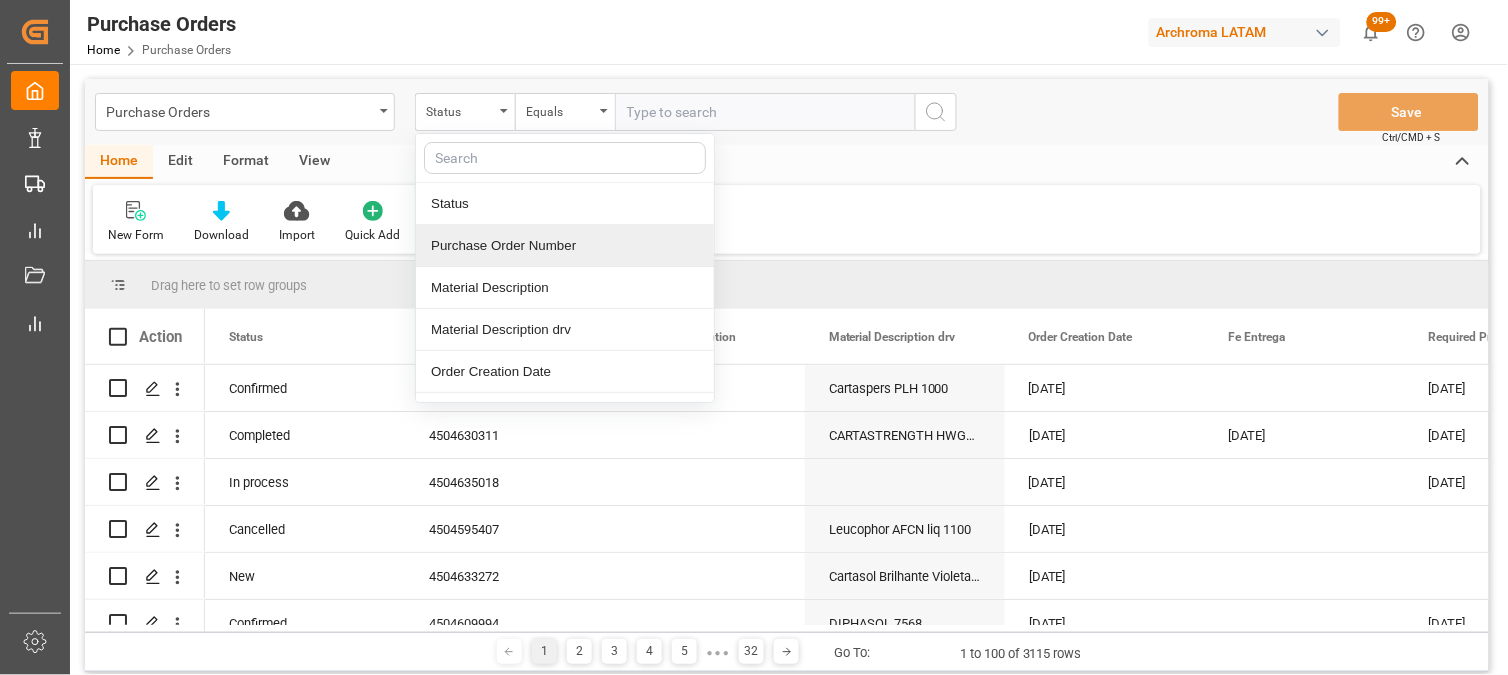 click on "Purchase Order Number" at bounding box center (565, 246) 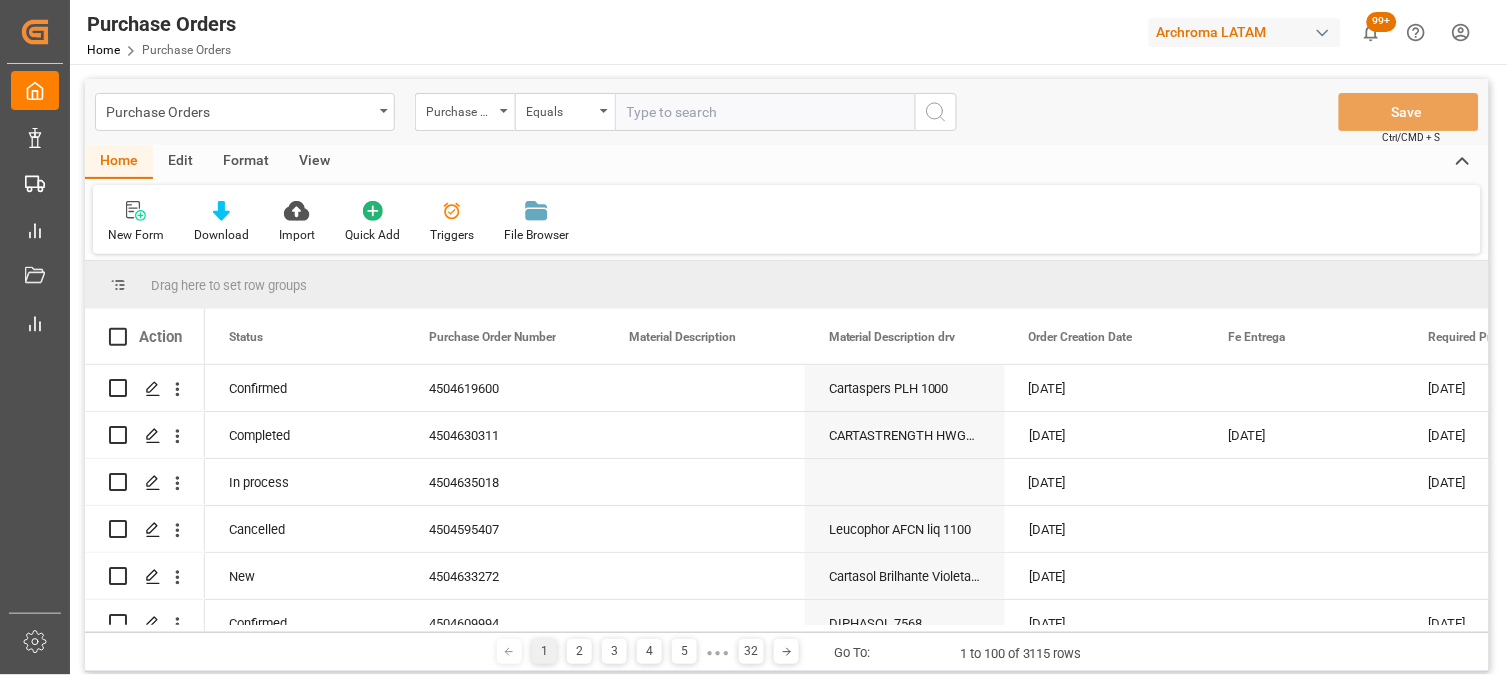 click at bounding box center (765, 112) 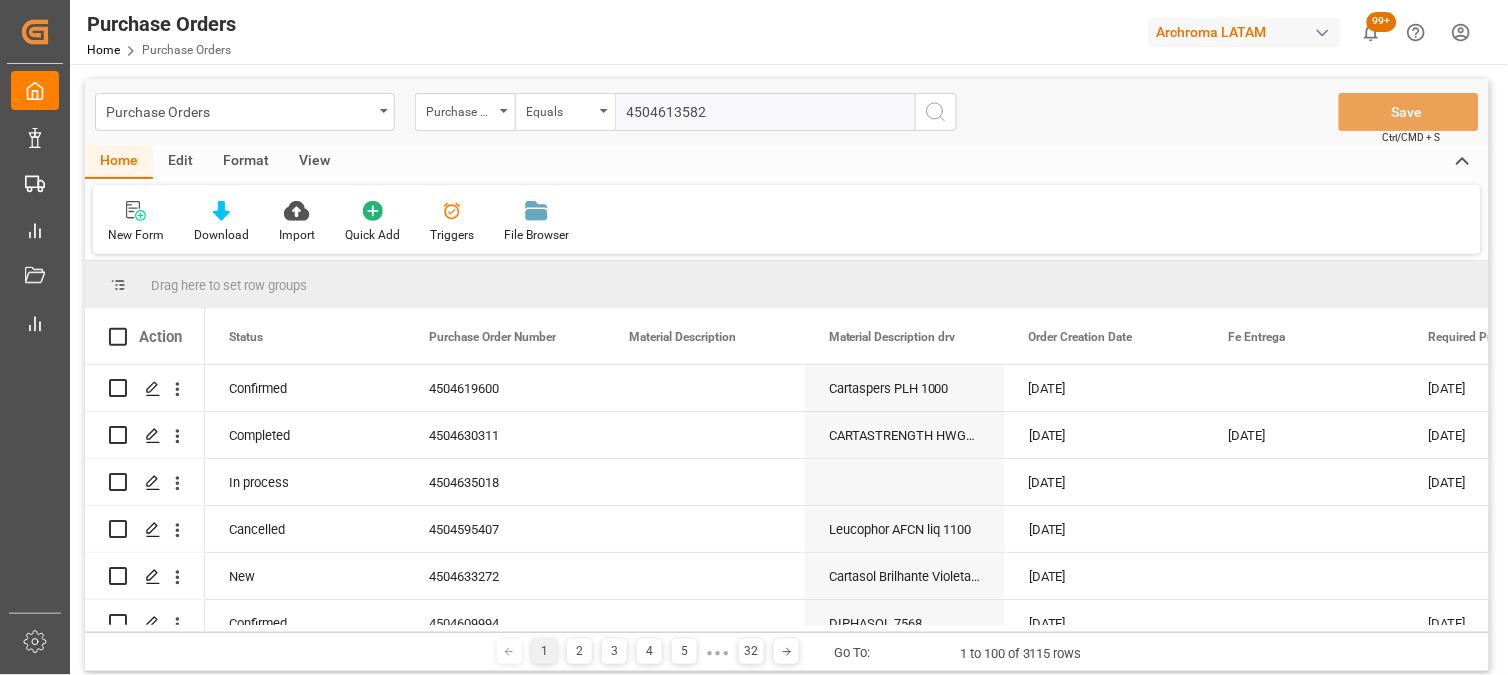 type 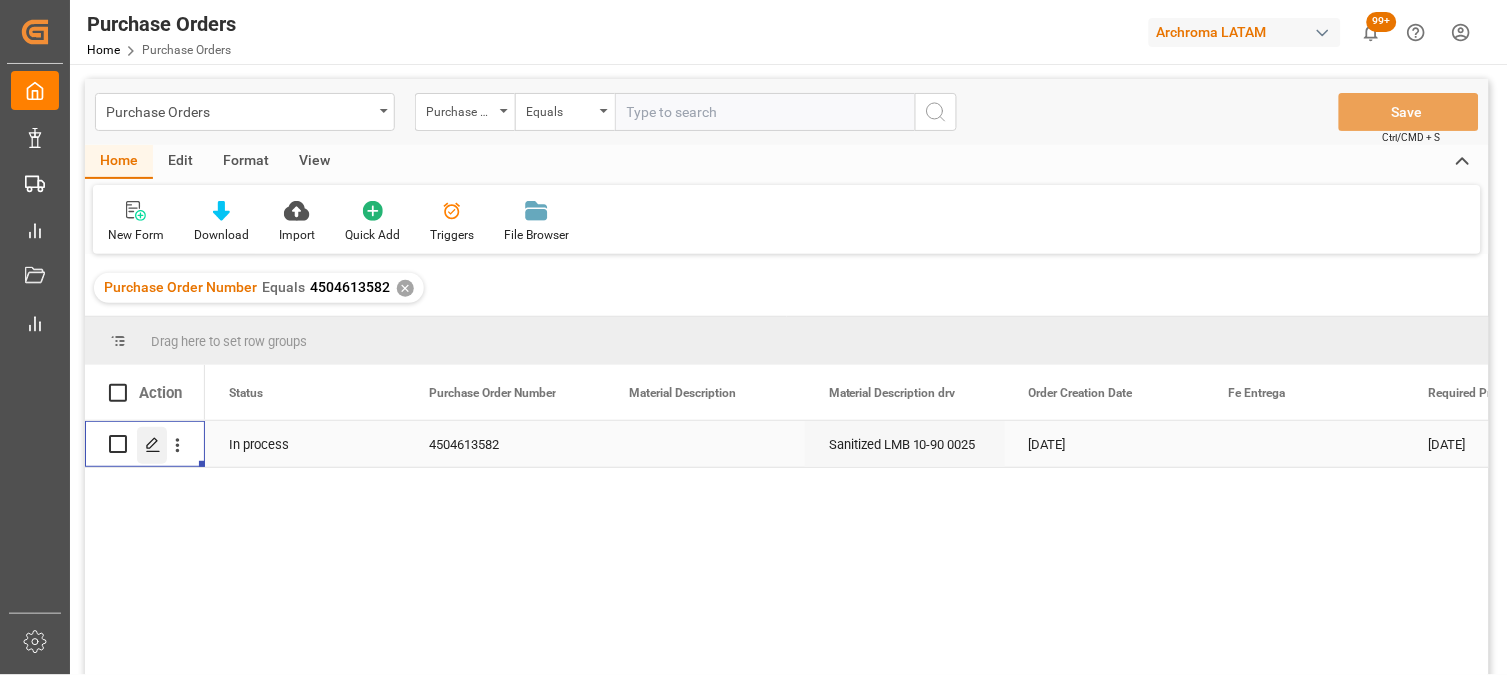 click 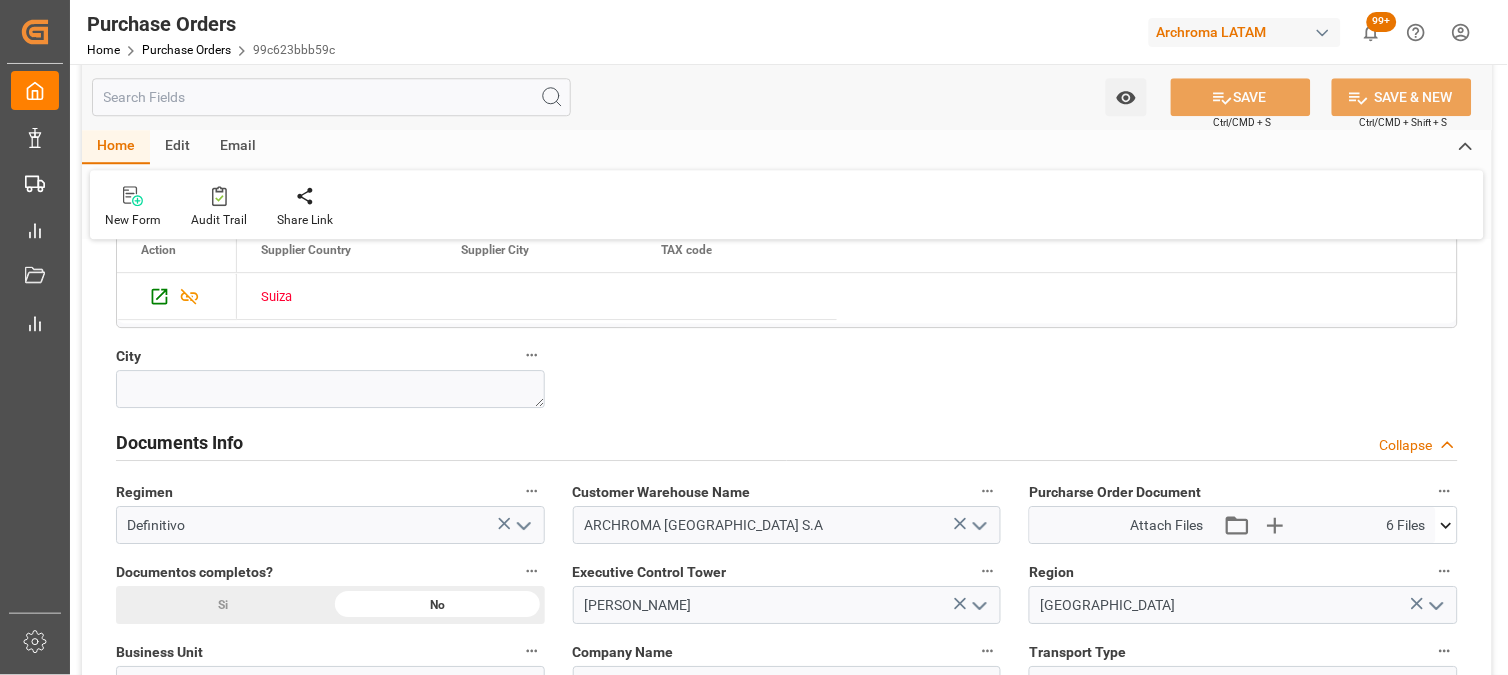 scroll, scrollTop: 1333, scrollLeft: 0, axis: vertical 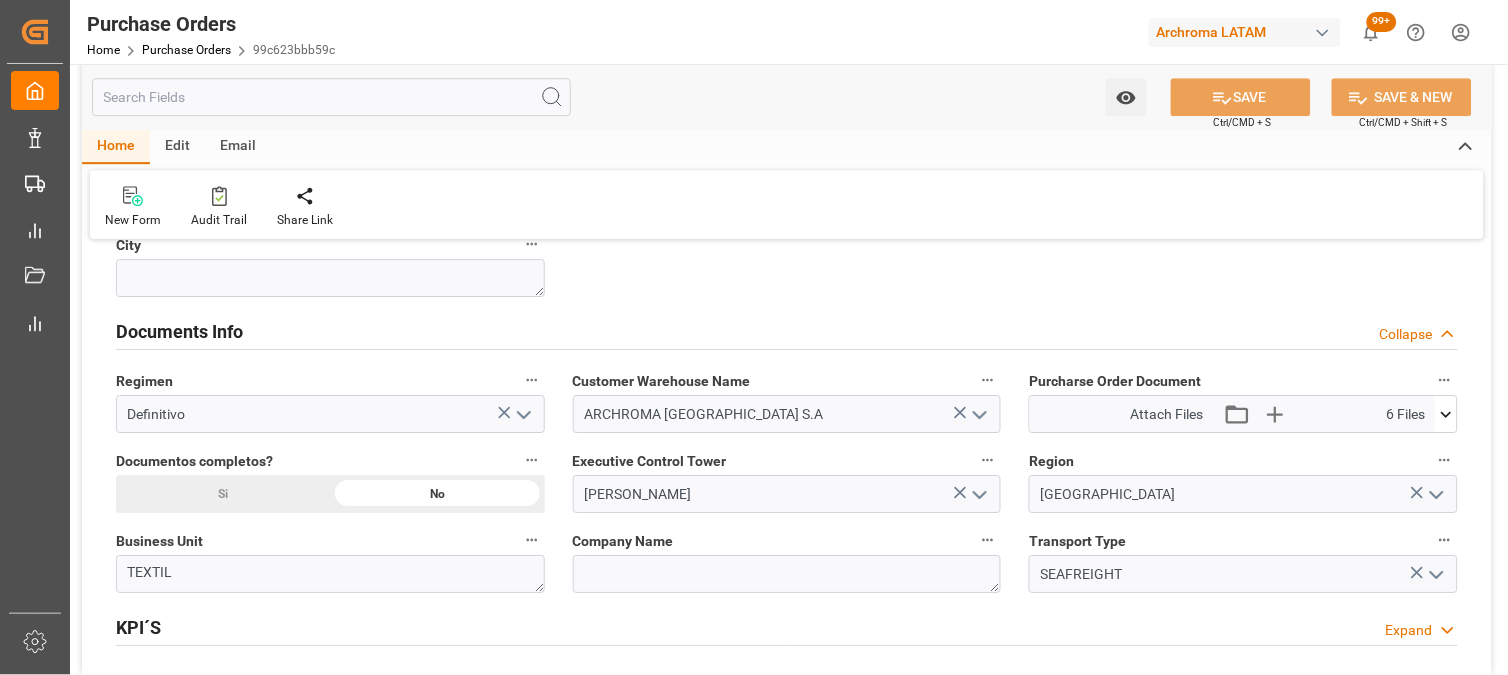 click 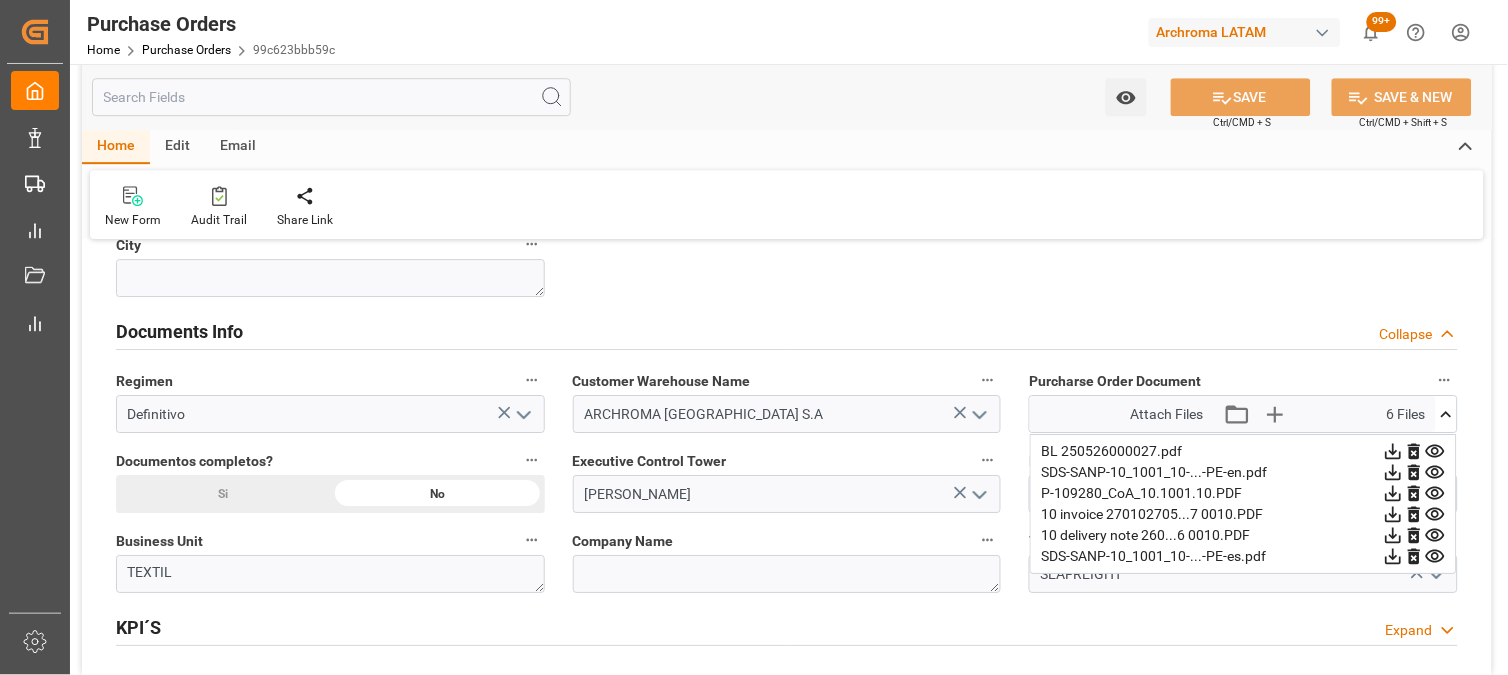 click 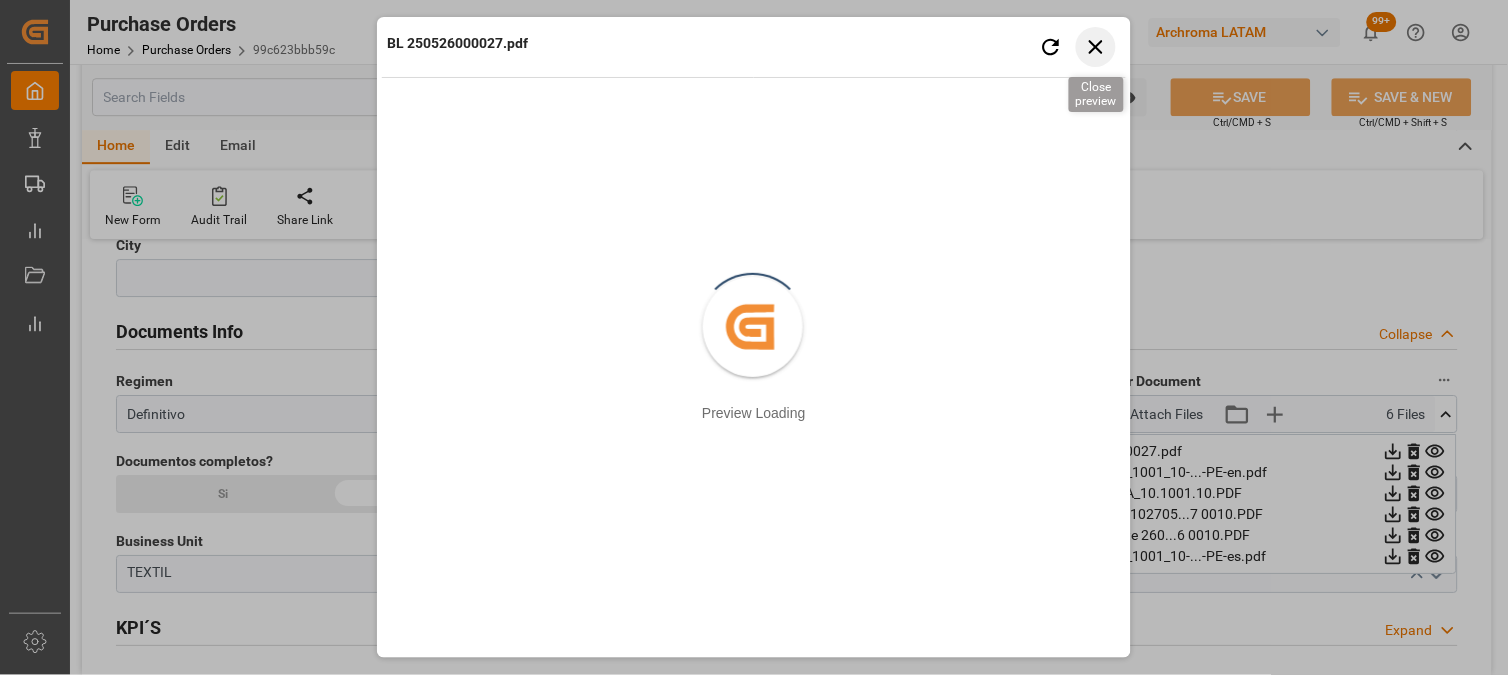 click 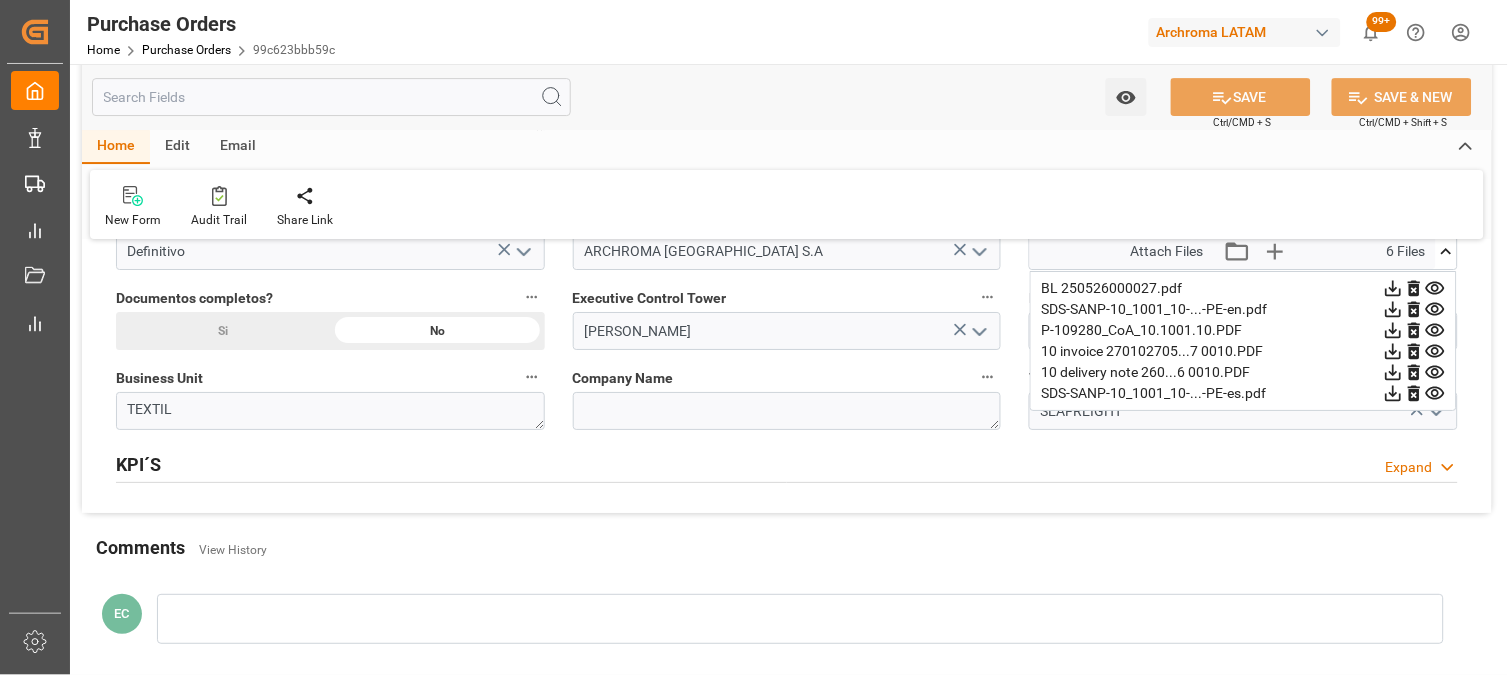 scroll, scrollTop: 1444, scrollLeft: 0, axis: vertical 